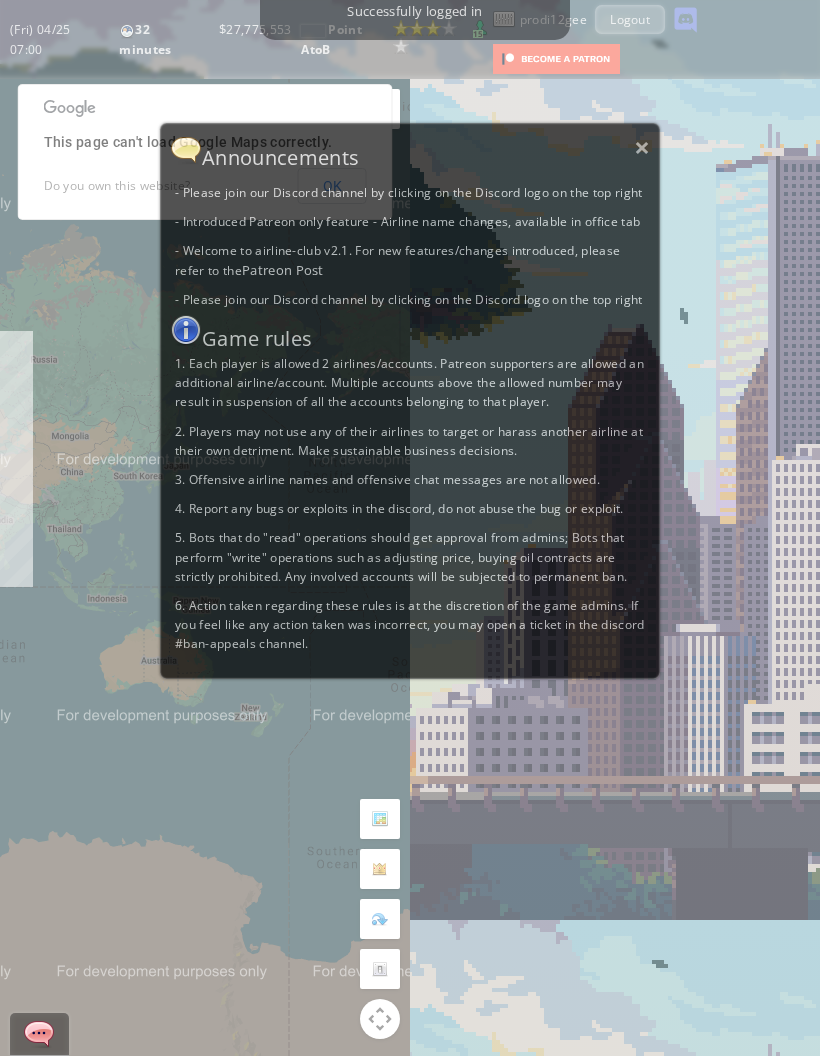 scroll, scrollTop: 0, scrollLeft: 0, axis: both 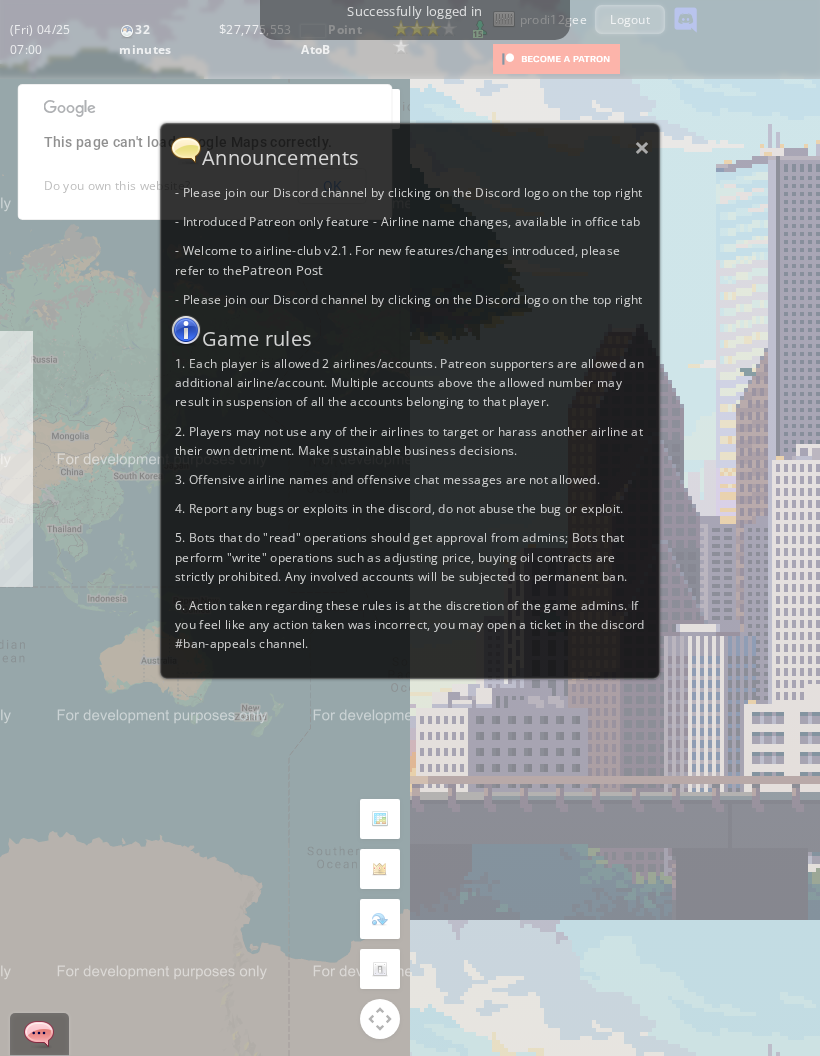 click on "×" at bounding box center [642, 147] 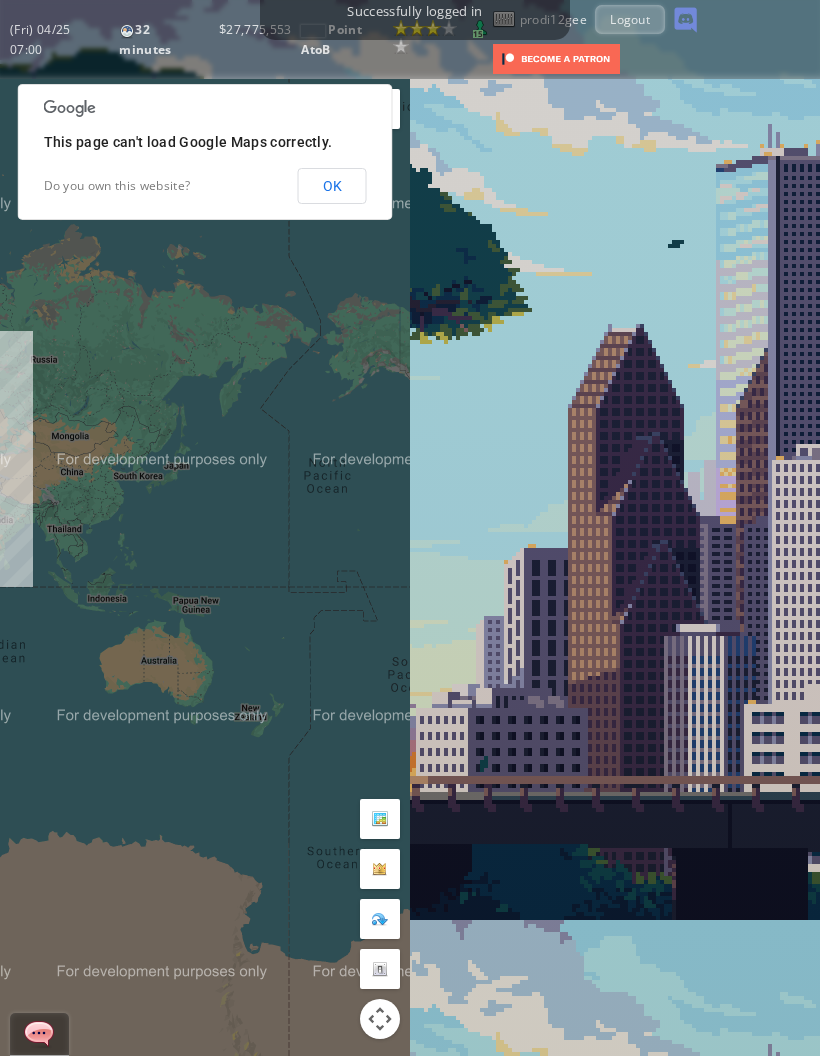 click on "OK" at bounding box center (332, 186) 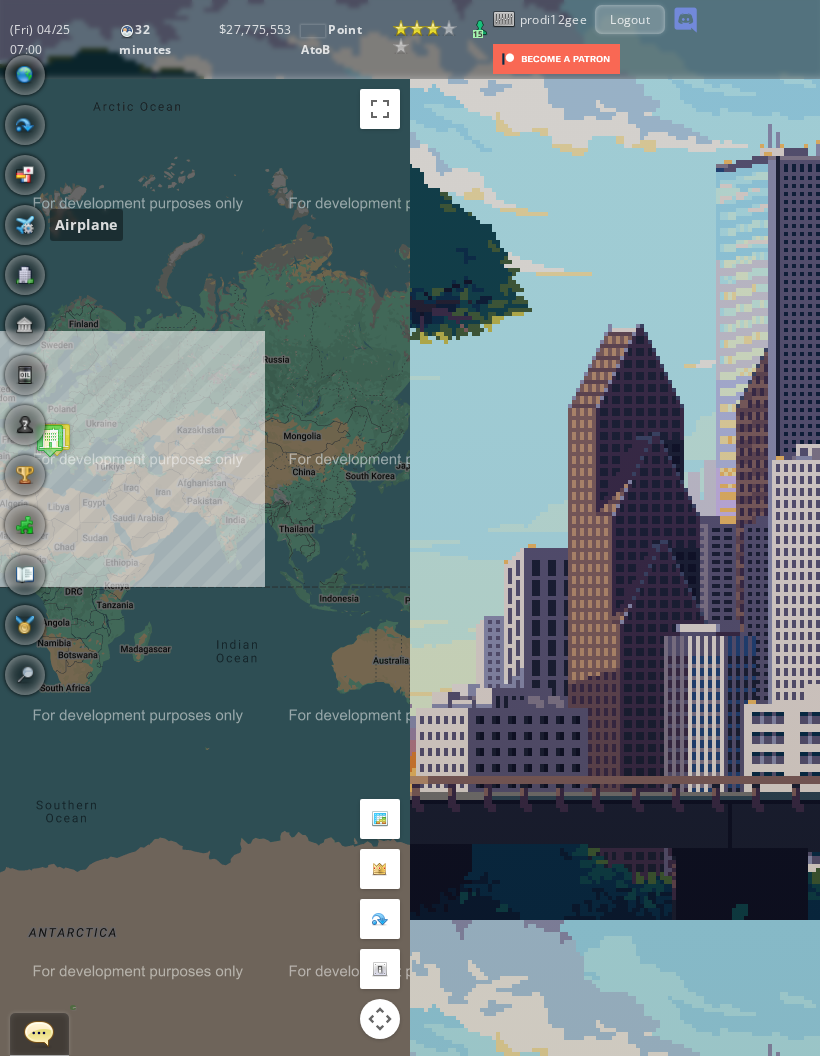click at bounding box center (25, 225) 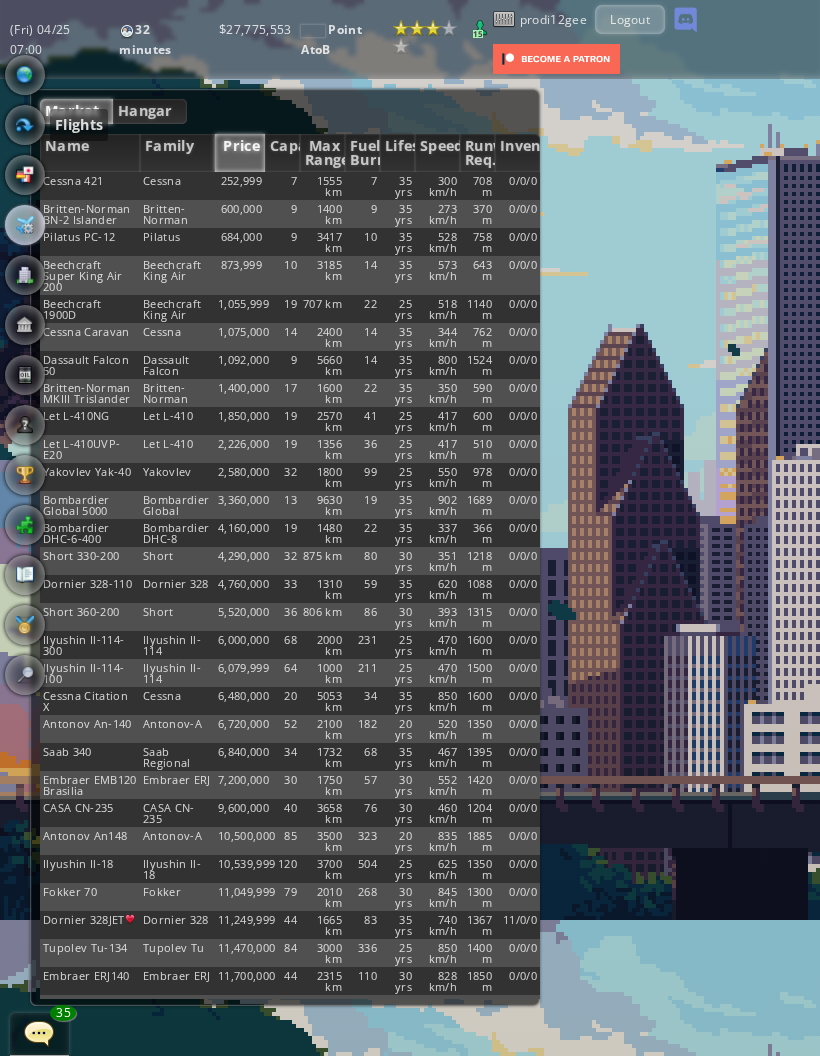 click at bounding box center (25, 125) 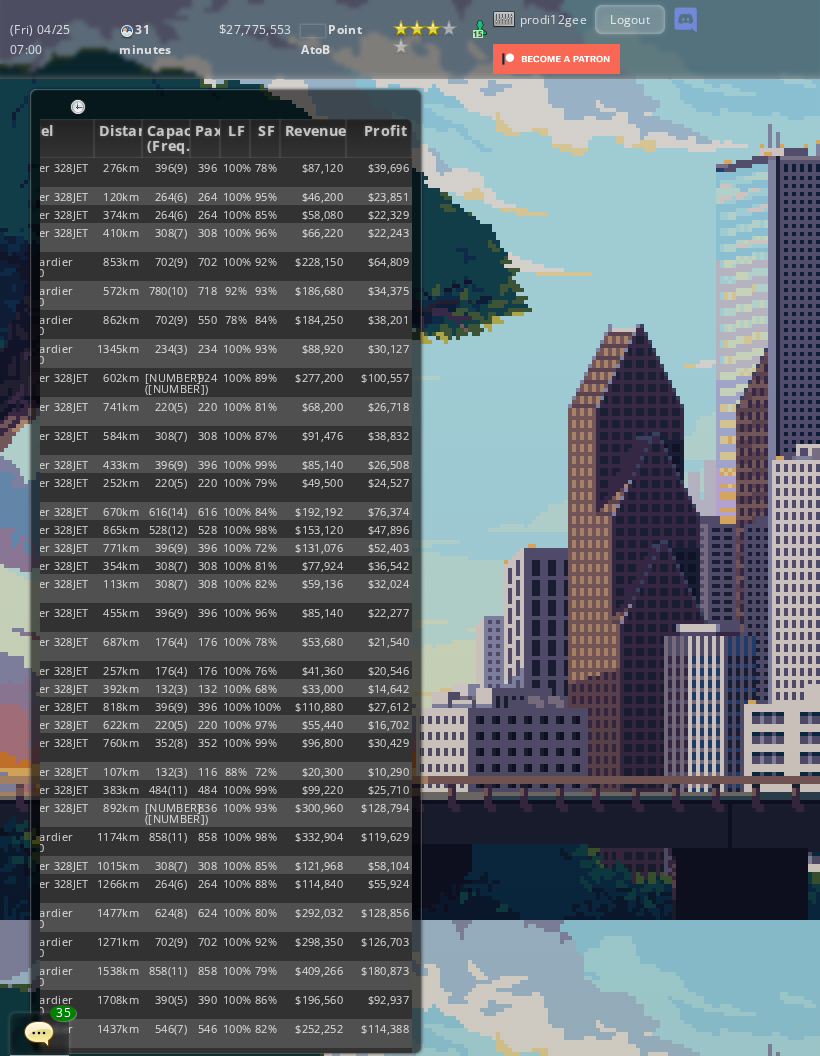 scroll, scrollTop: 0, scrollLeft: 228, axis: horizontal 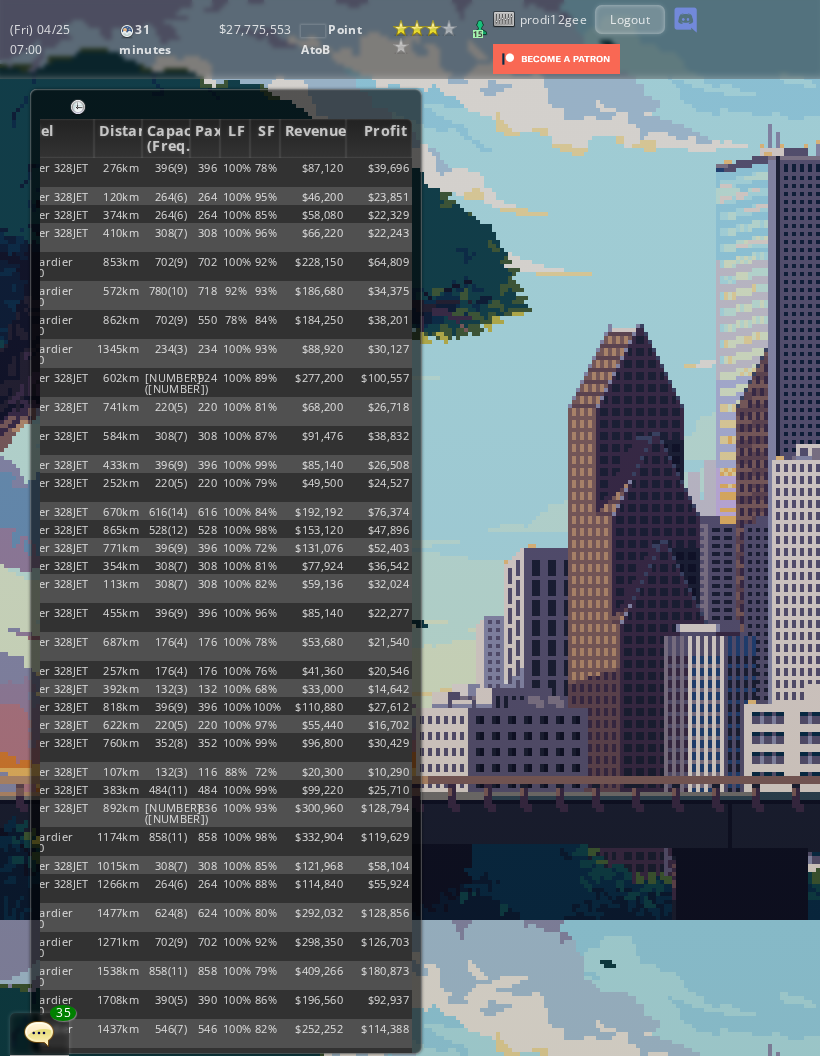 click on "LF" at bounding box center [235, 138] 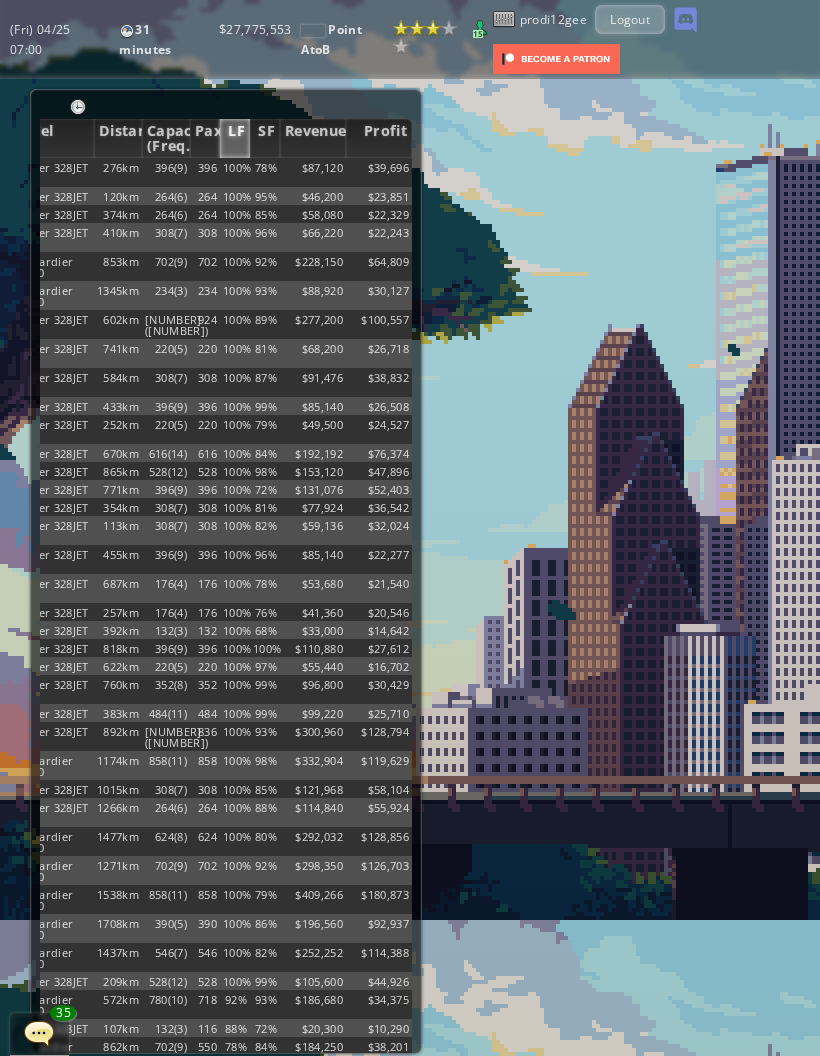 click on "LF" at bounding box center (235, 138) 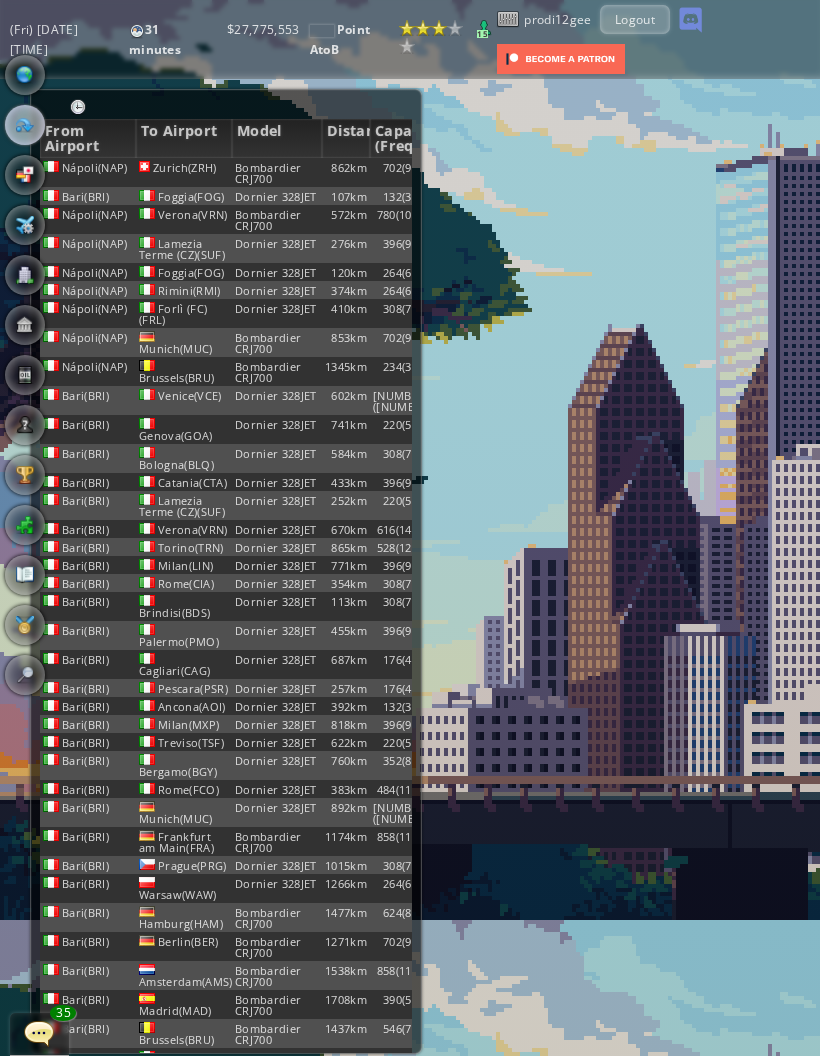 scroll, scrollTop: 0, scrollLeft: 0, axis: both 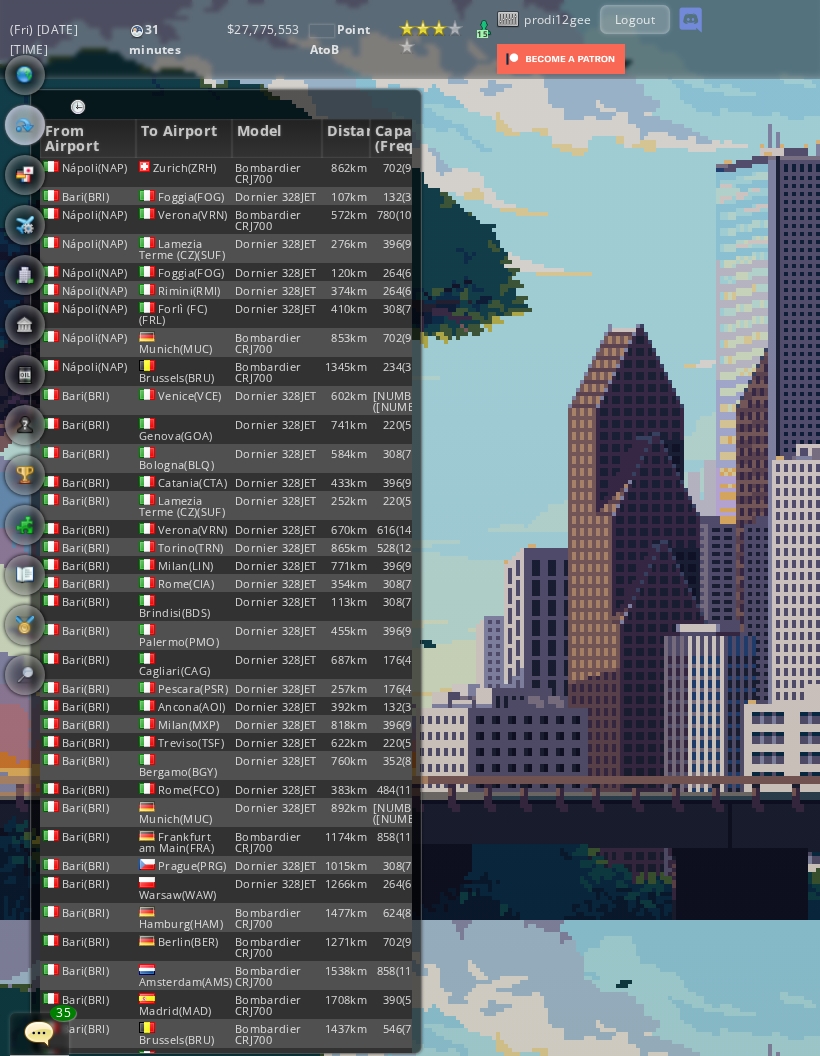 click on "862km" at bounding box center [346, 172] 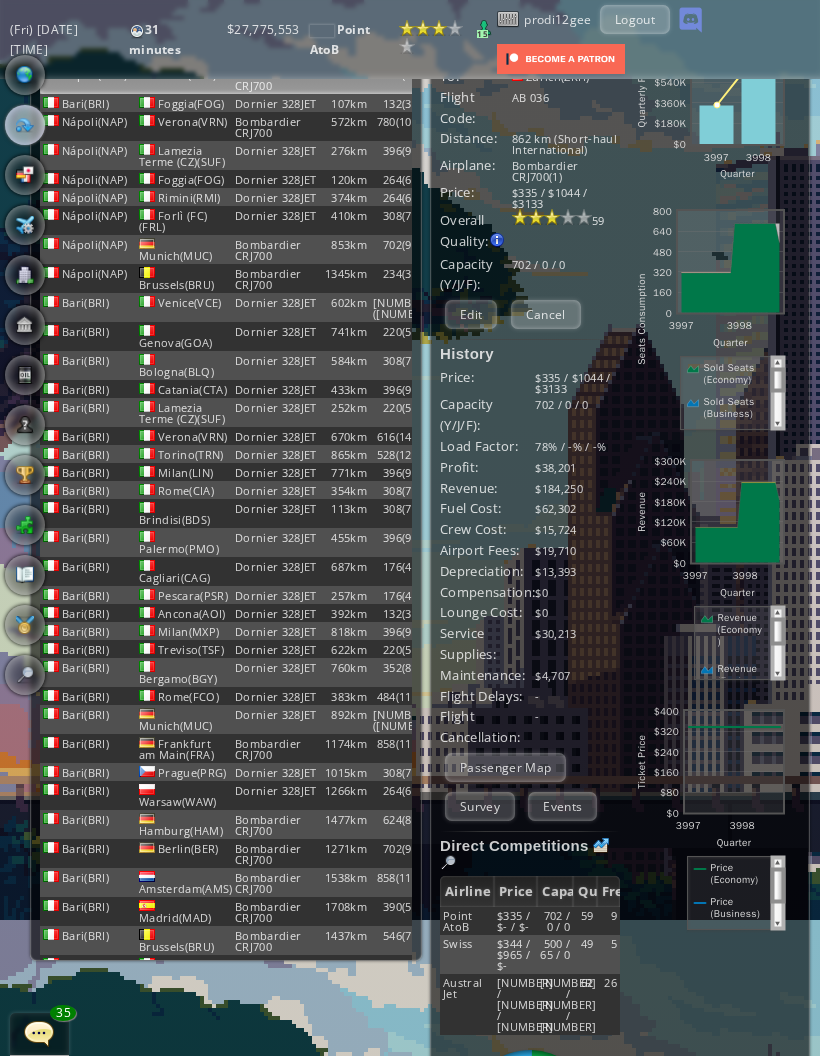 scroll, scrollTop: 89, scrollLeft: 1, axis: both 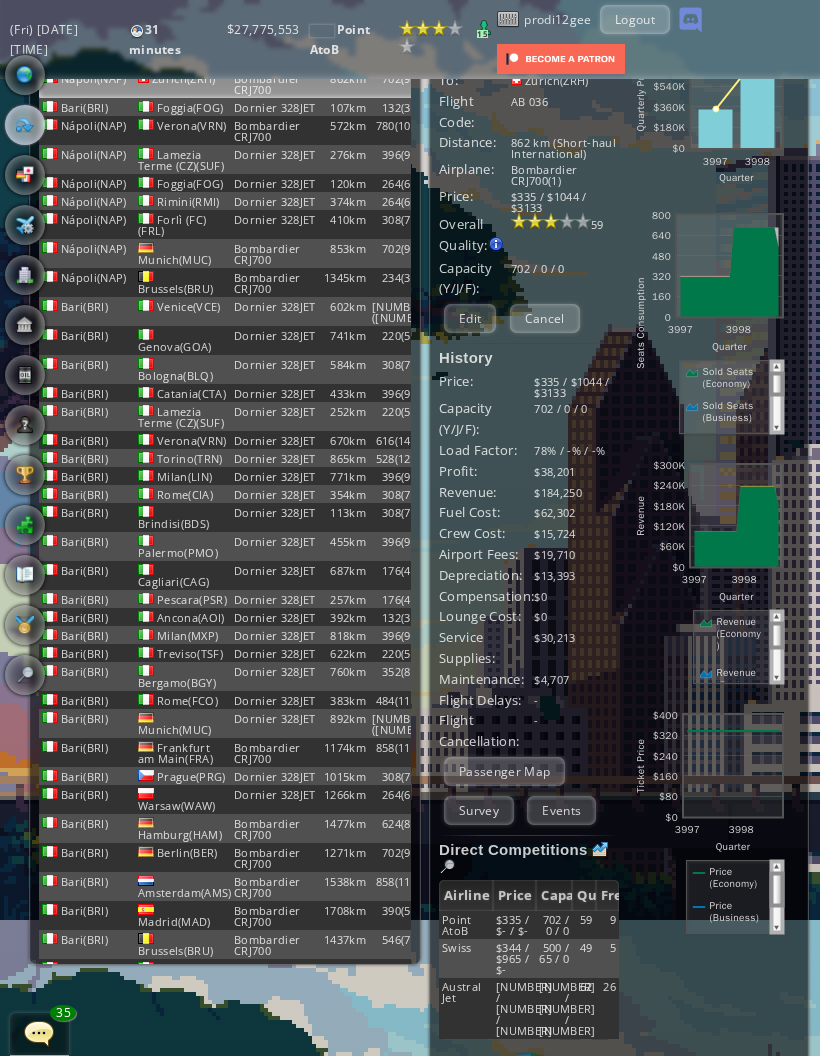 click on "Edit" at bounding box center [470, 318] 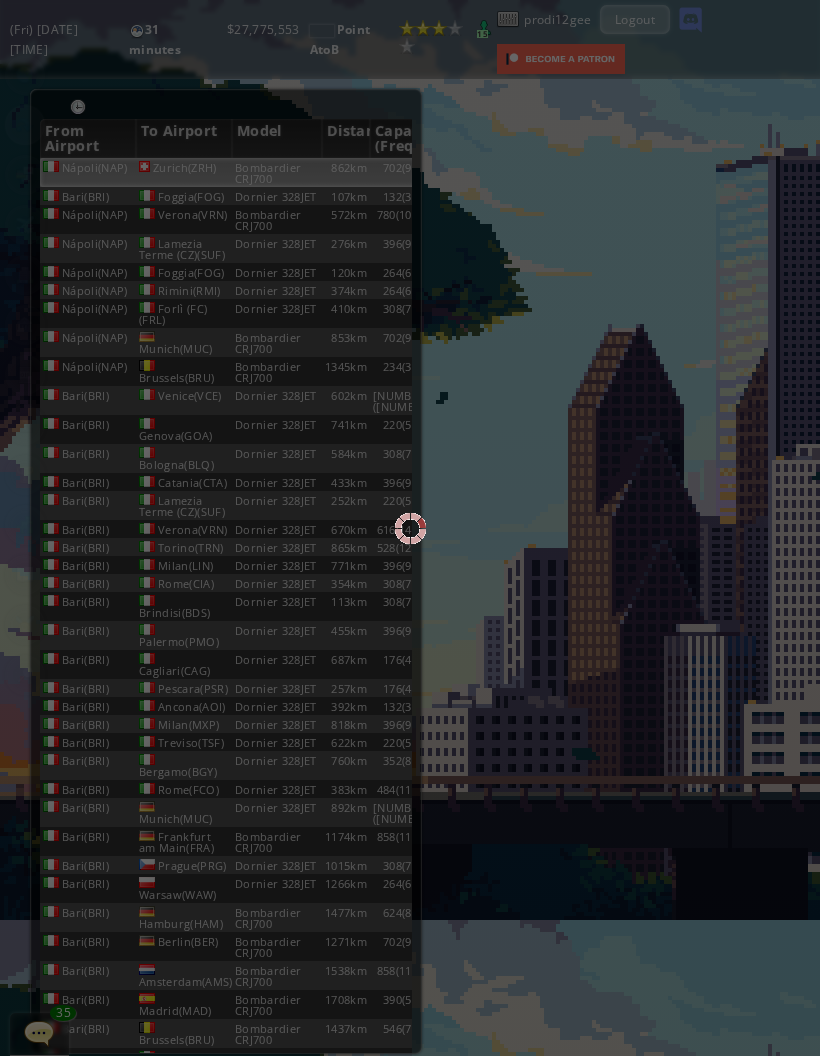 scroll, scrollTop: 0, scrollLeft: 0, axis: both 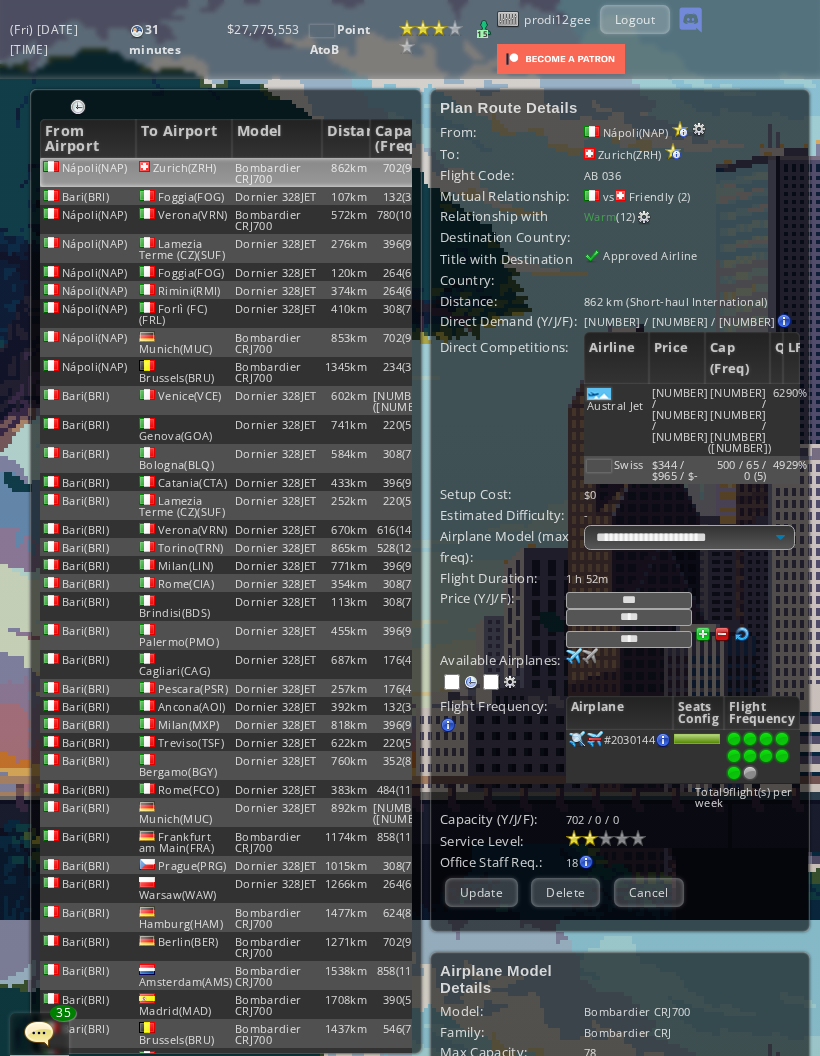 click on "***" at bounding box center (629, 600) 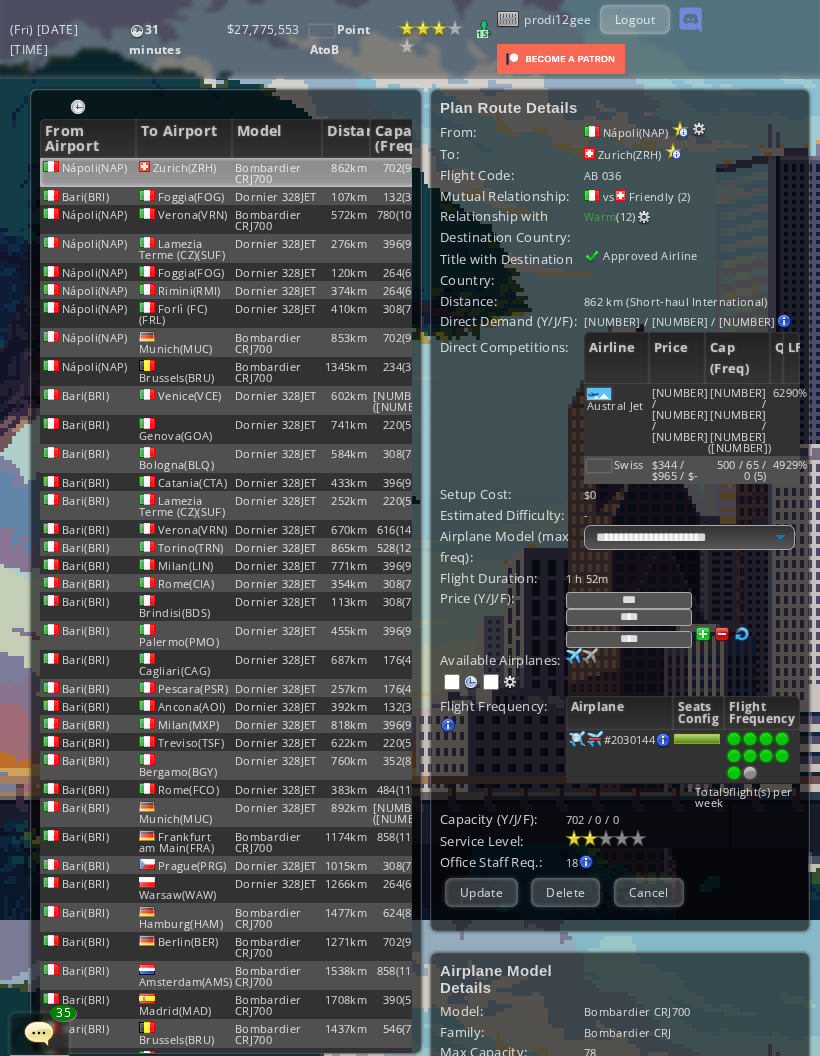 type on "***" 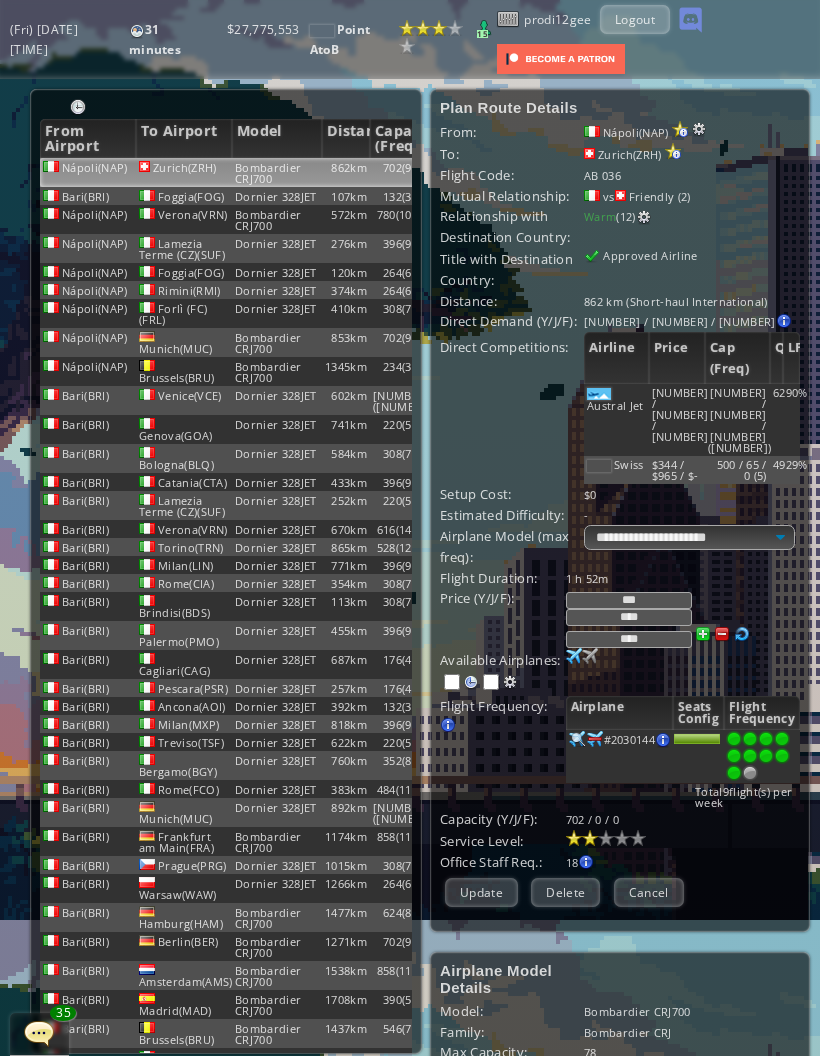 click on "Update" at bounding box center (481, 892) 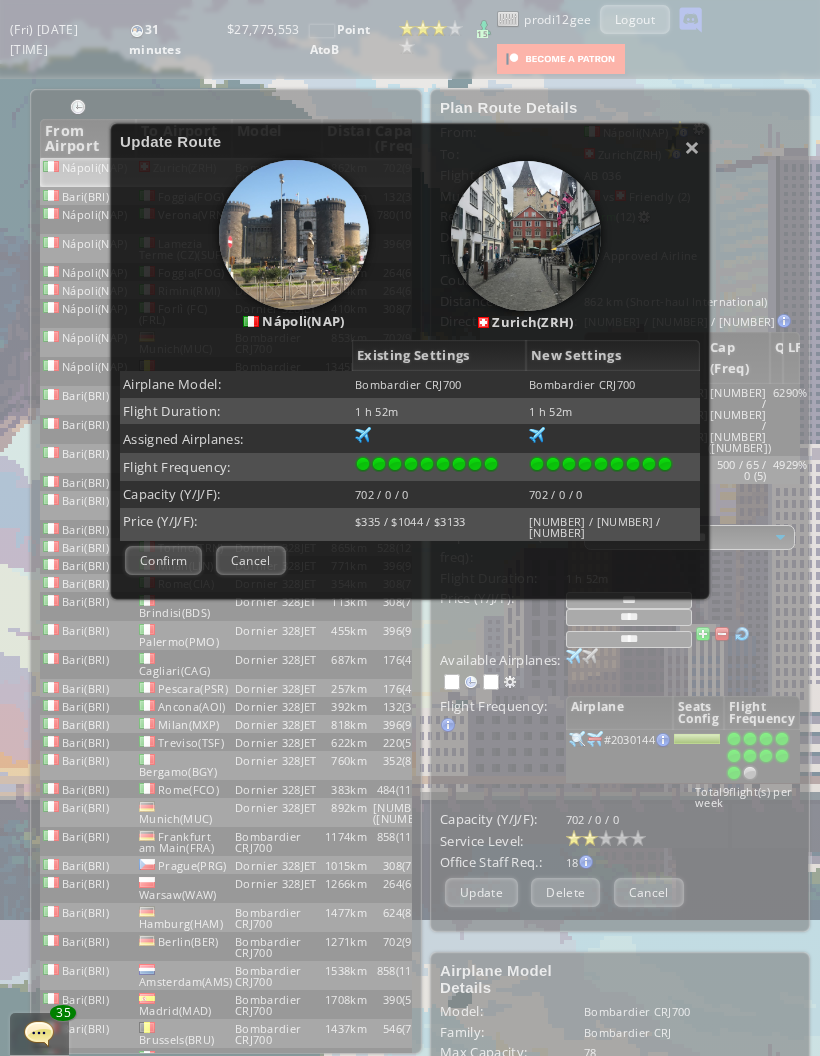 click on "Confirm" at bounding box center [163, 560] 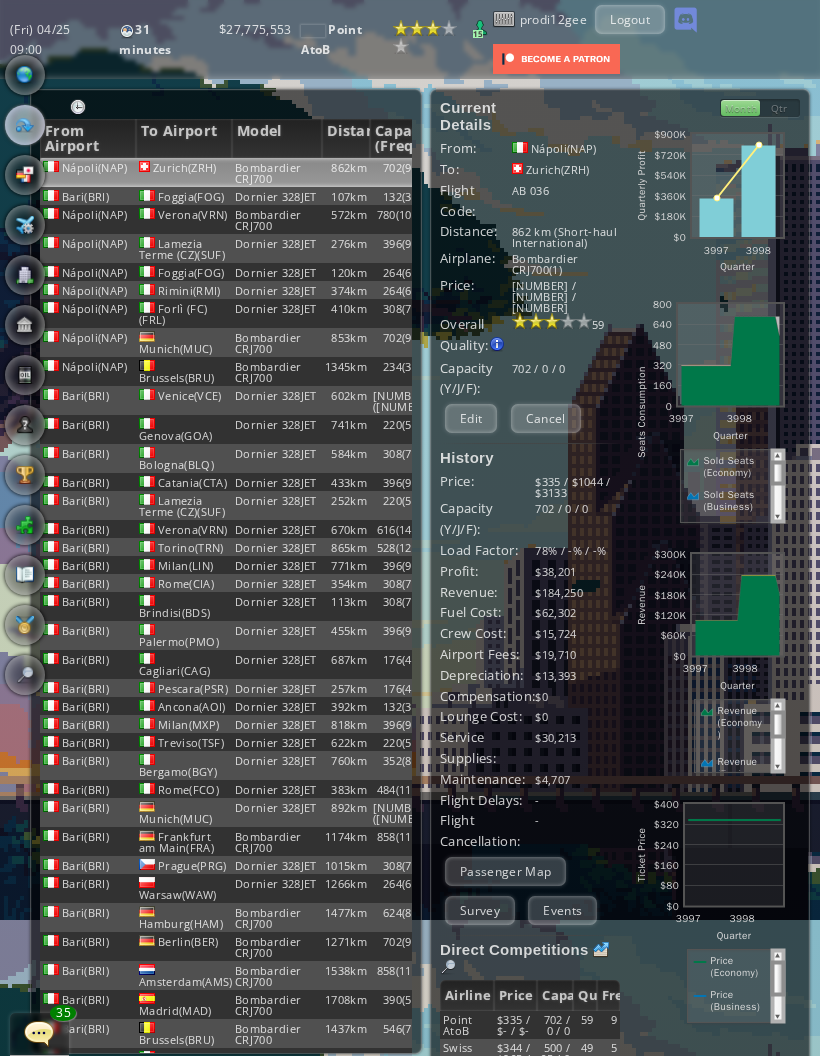 scroll, scrollTop: 0, scrollLeft: 0, axis: both 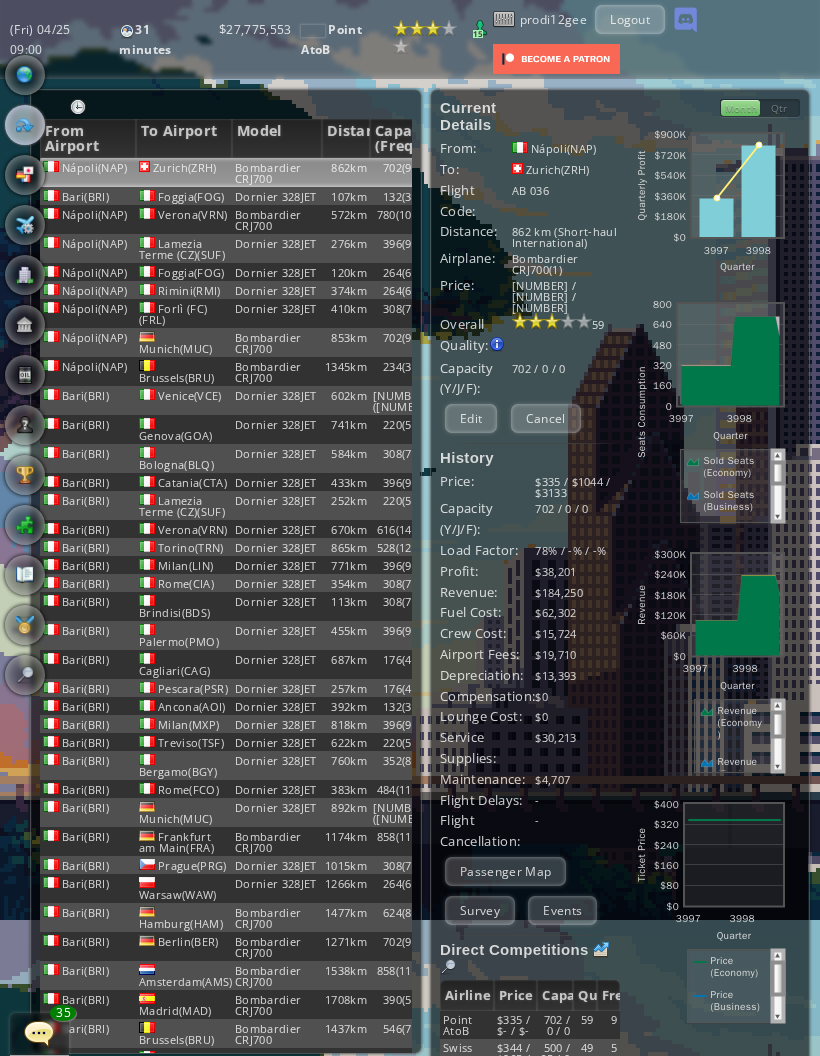 click on "132(3)" at bounding box center (394, 172) 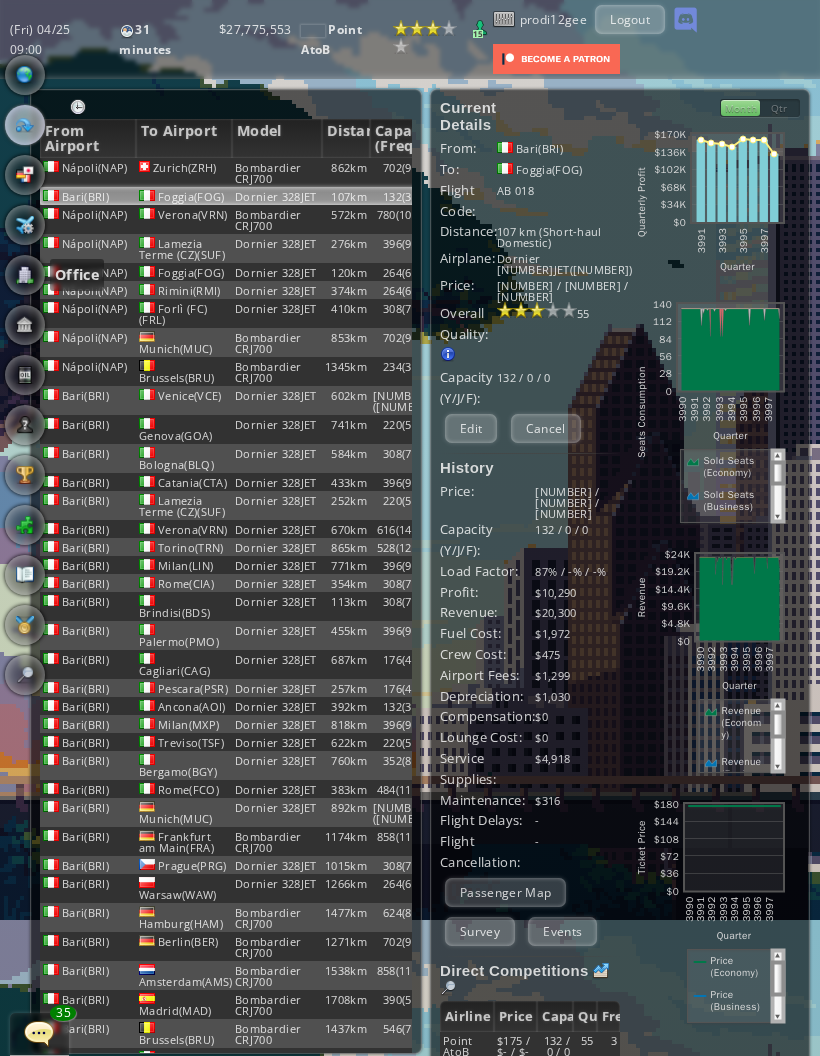 click at bounding box center (25, 275) 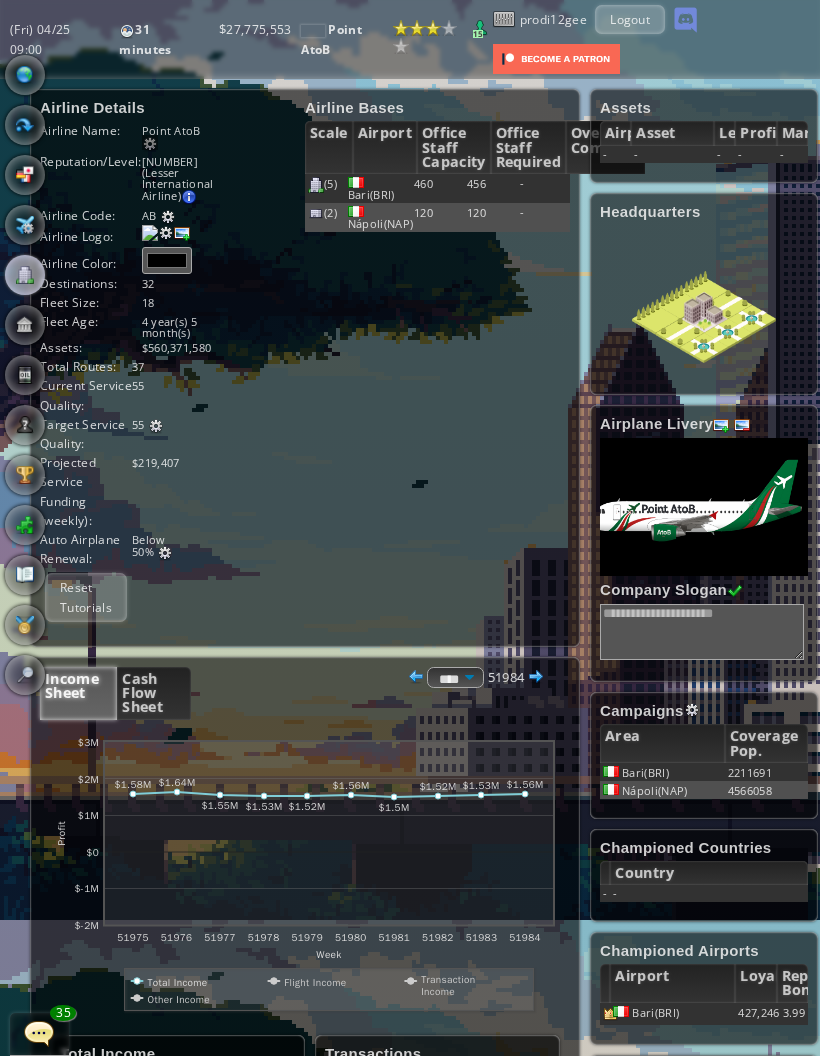 click on "120" at bounding box center [490, 188] 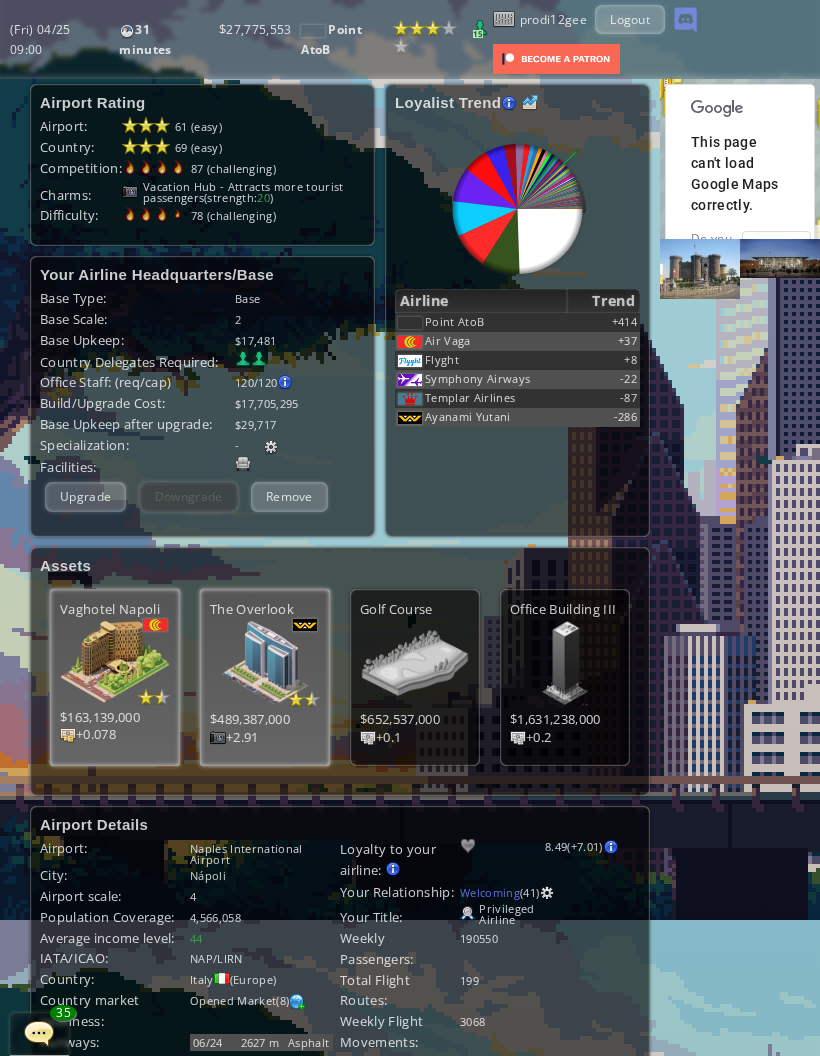click on "Upgrade" at bounding box center (85, 496) 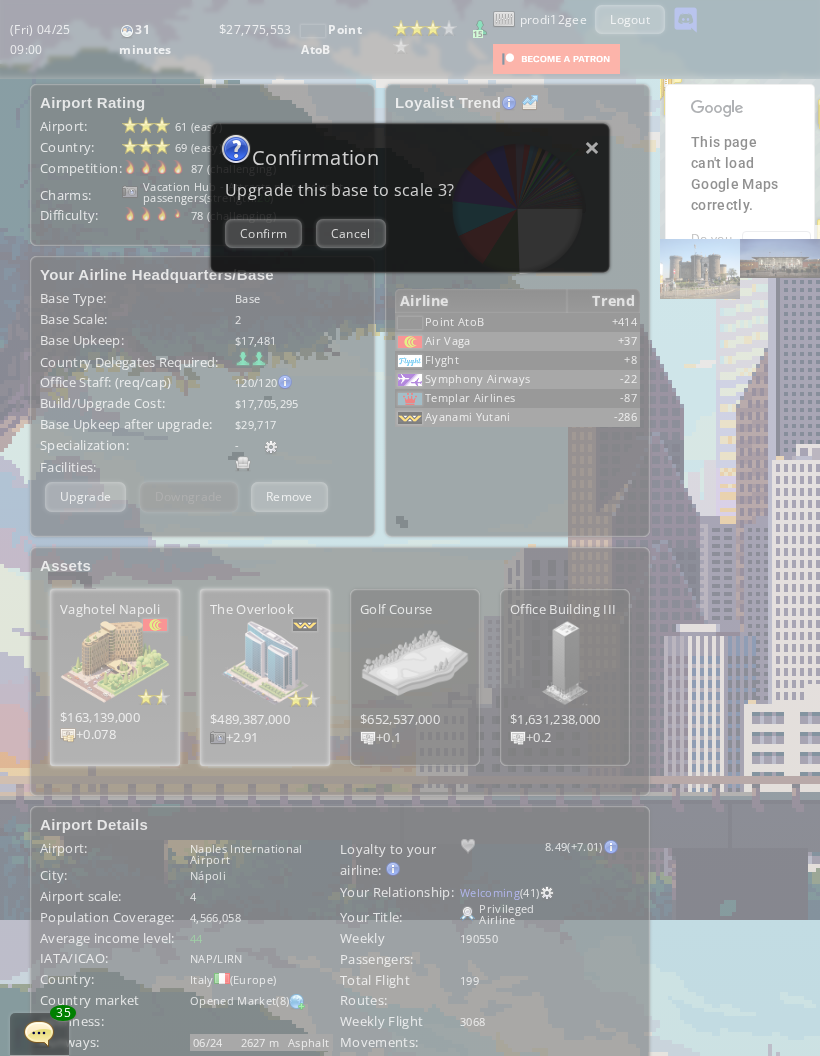 click on "Confirm" at bounding box center (263, 233) 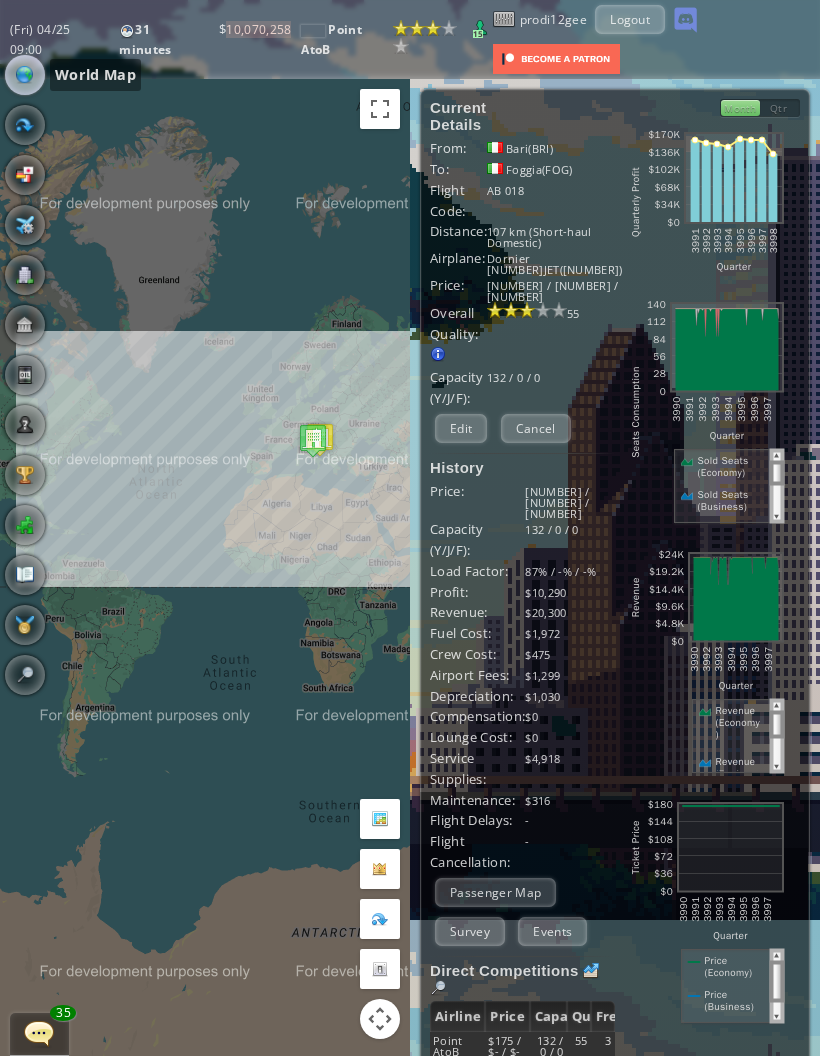 click at bounding box center [25, 75] 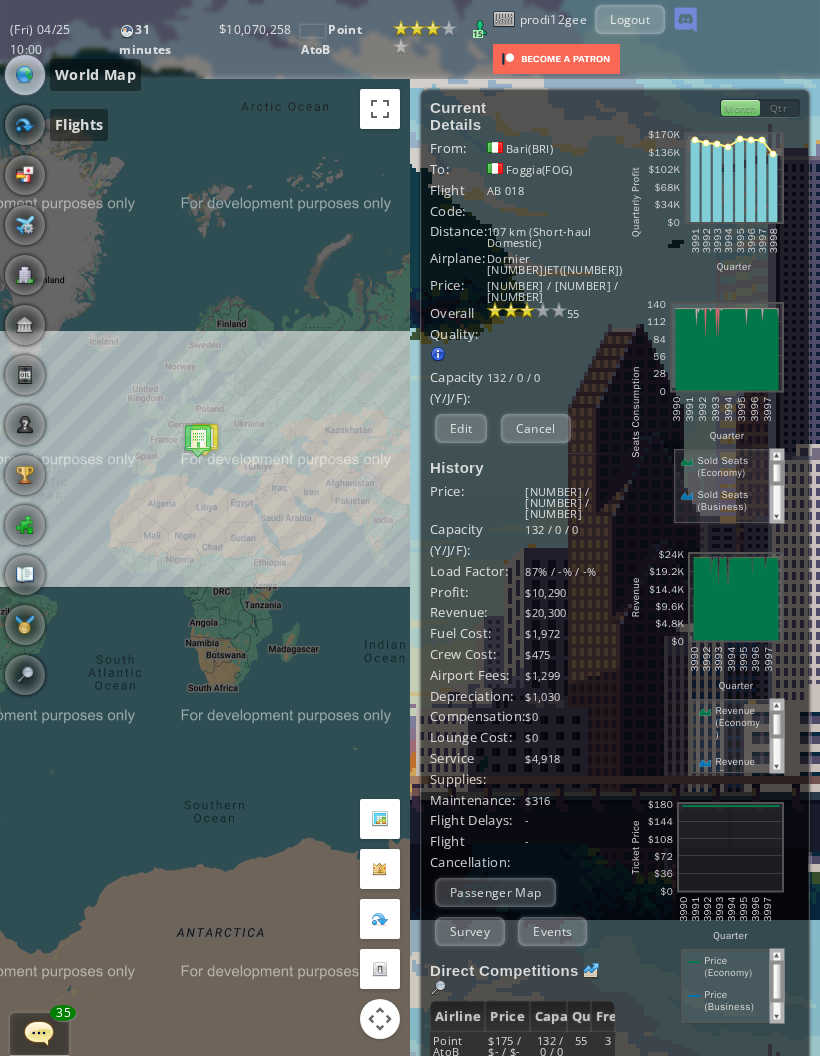 click at bounding box center [25, 125] 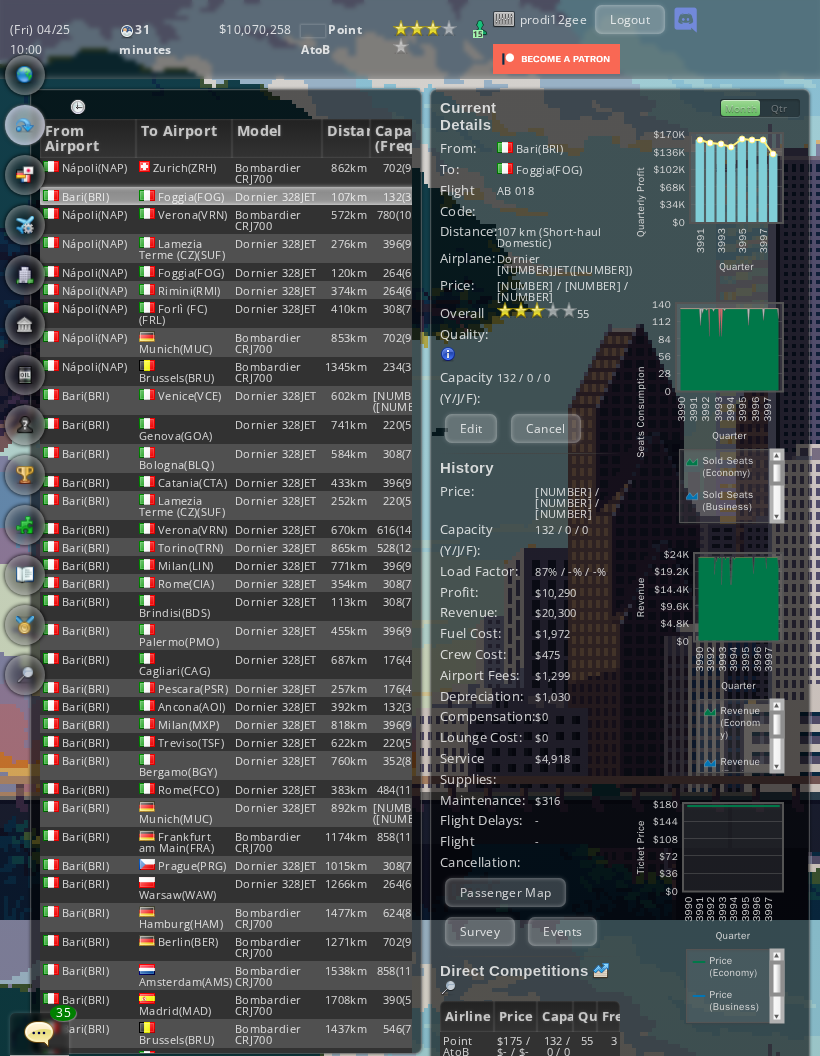 click on "From Airport" at bounding box center [88, 138] 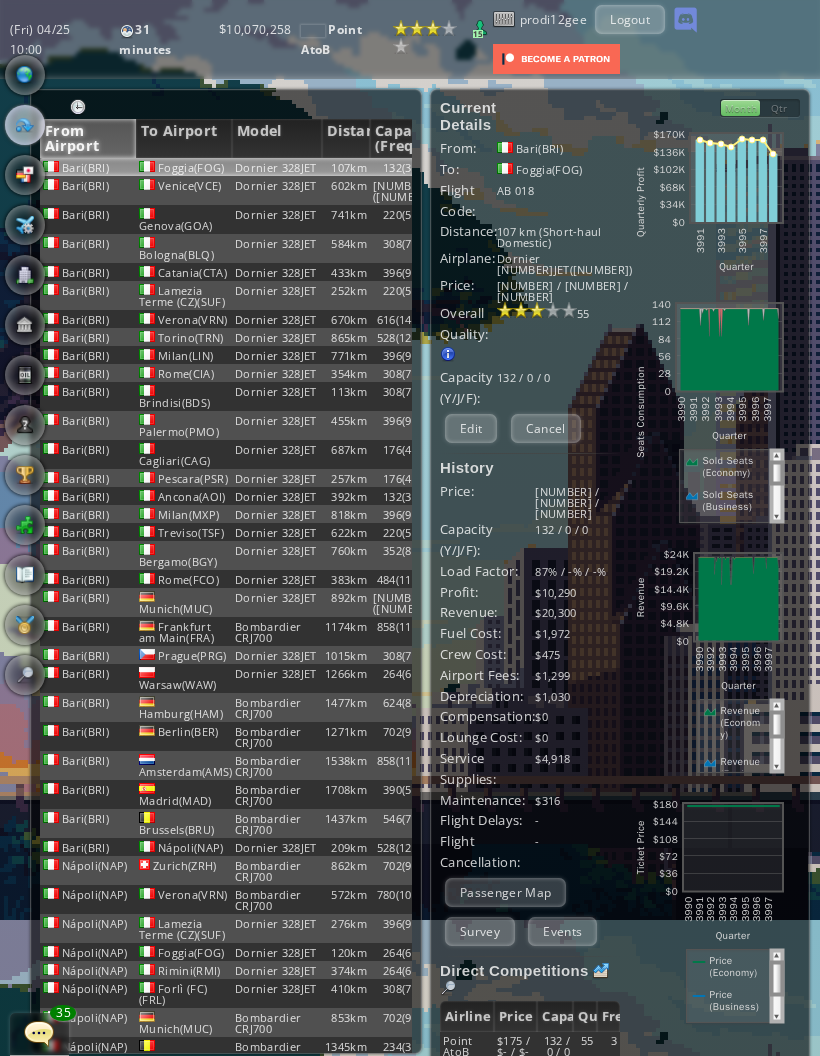 click on "From Airport" at bounding box center (88, 138) 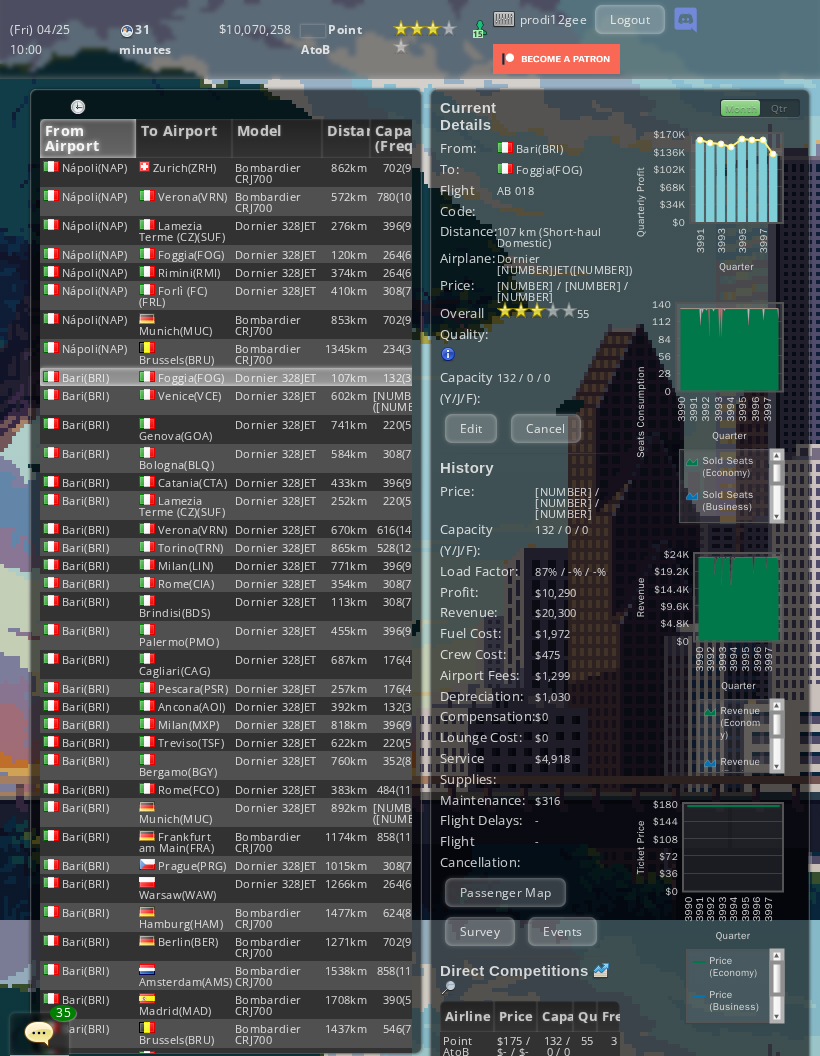 click on "780(10)" at bounding box center [394, 172] 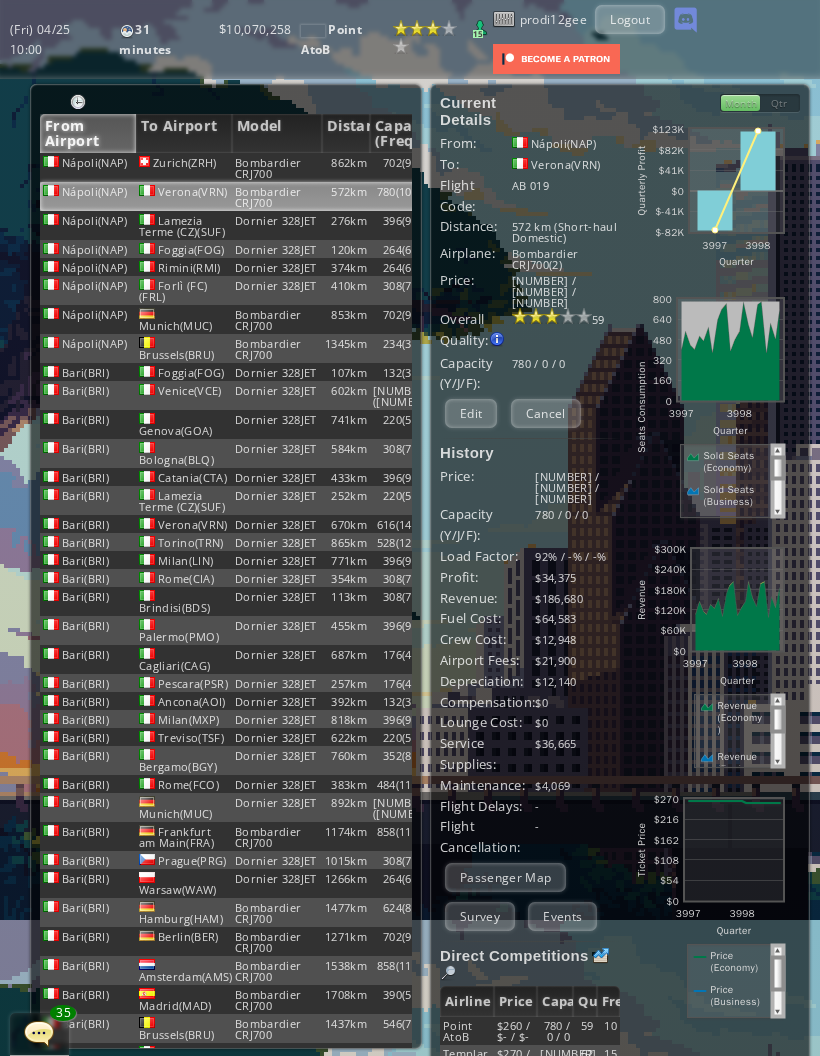 scroll, scrollTop: 4, scrollLeft: 0, axis: vertical 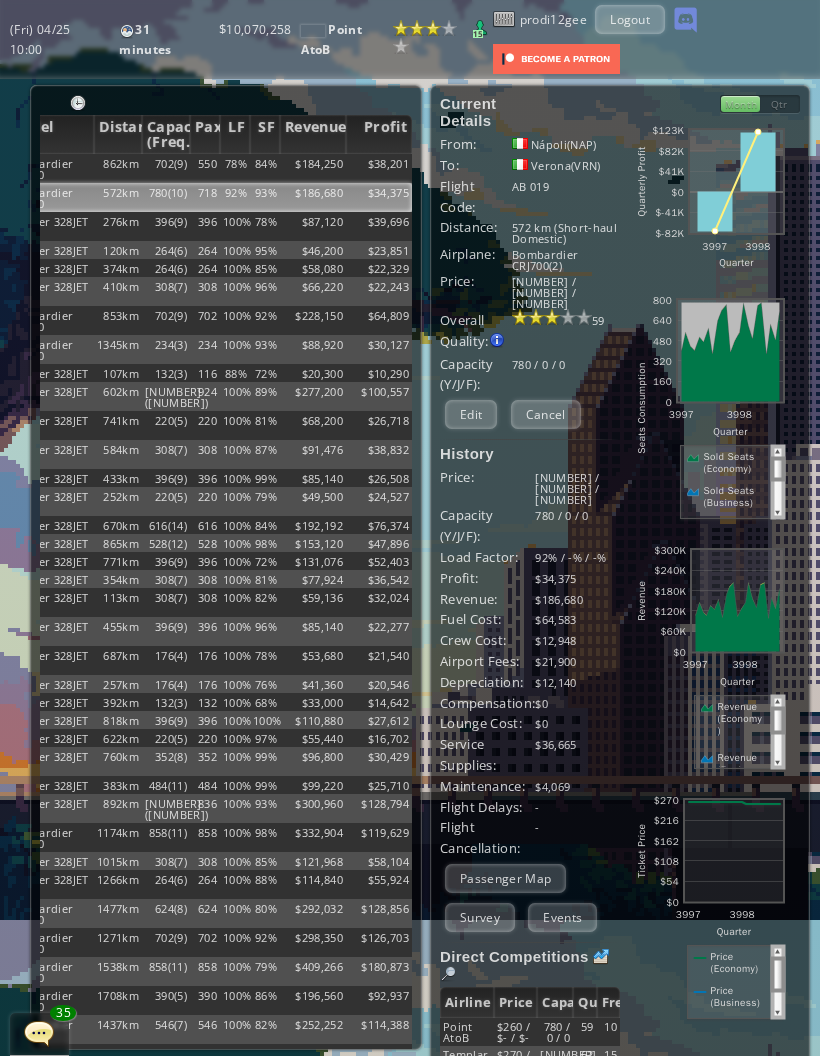 click on "Edit" at bounding box center [471, 414] 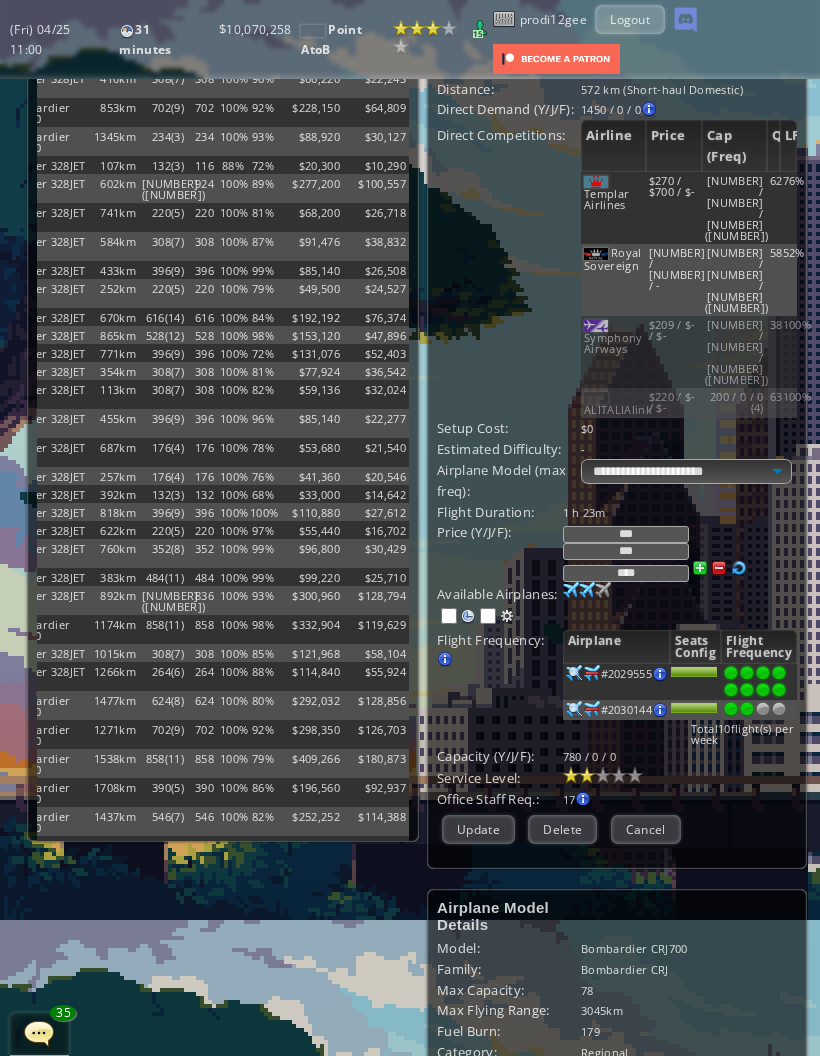 scroll, scrollTop: 212, scrollLeft: 4, axis: both 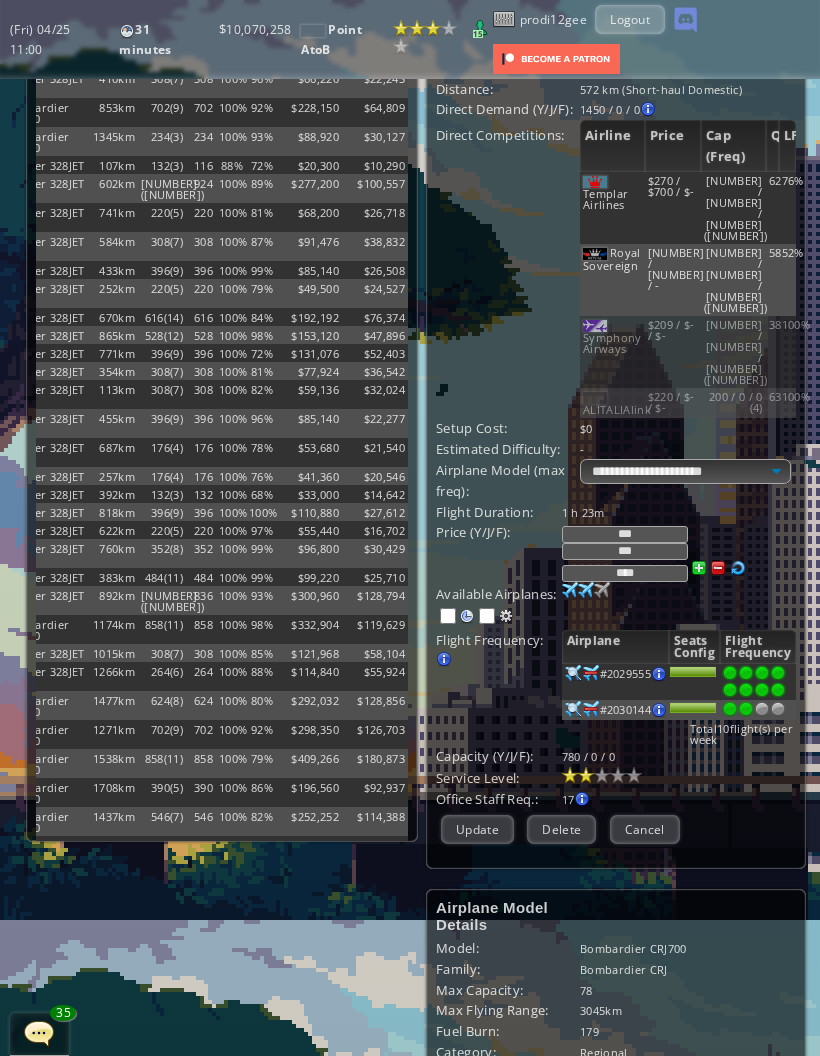 click at bounding box center [778, 673] 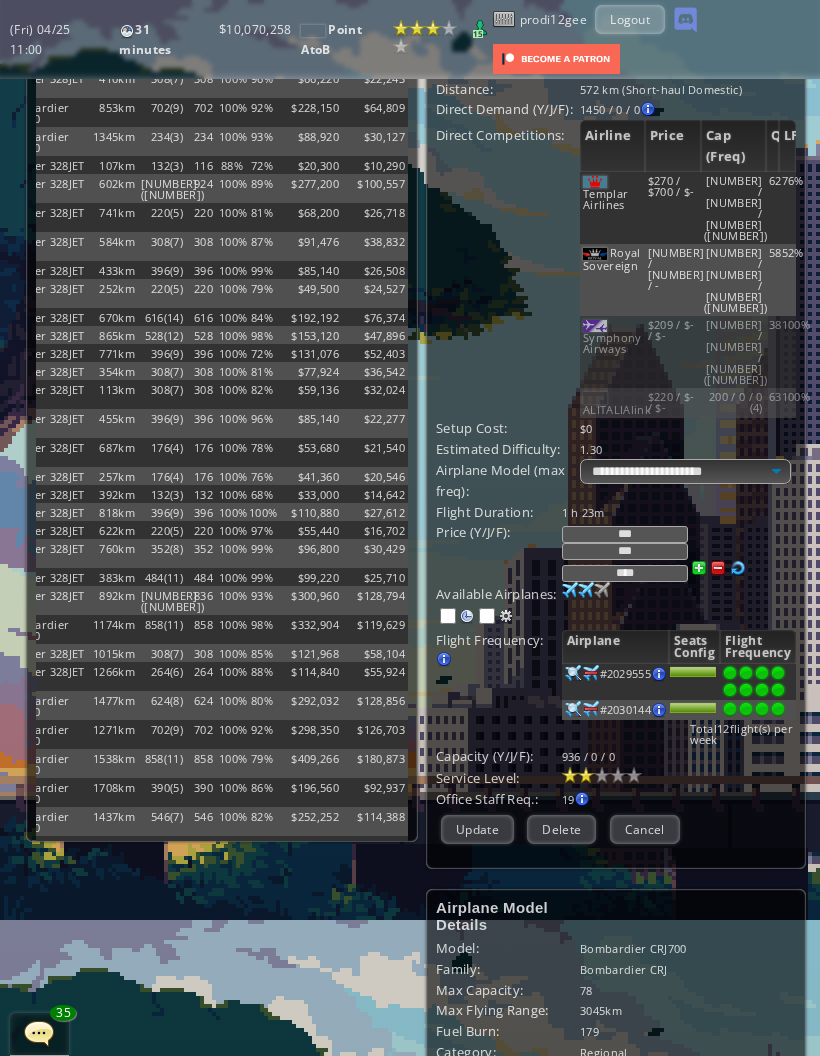 click on "Update" at bounding box center (477, 829) 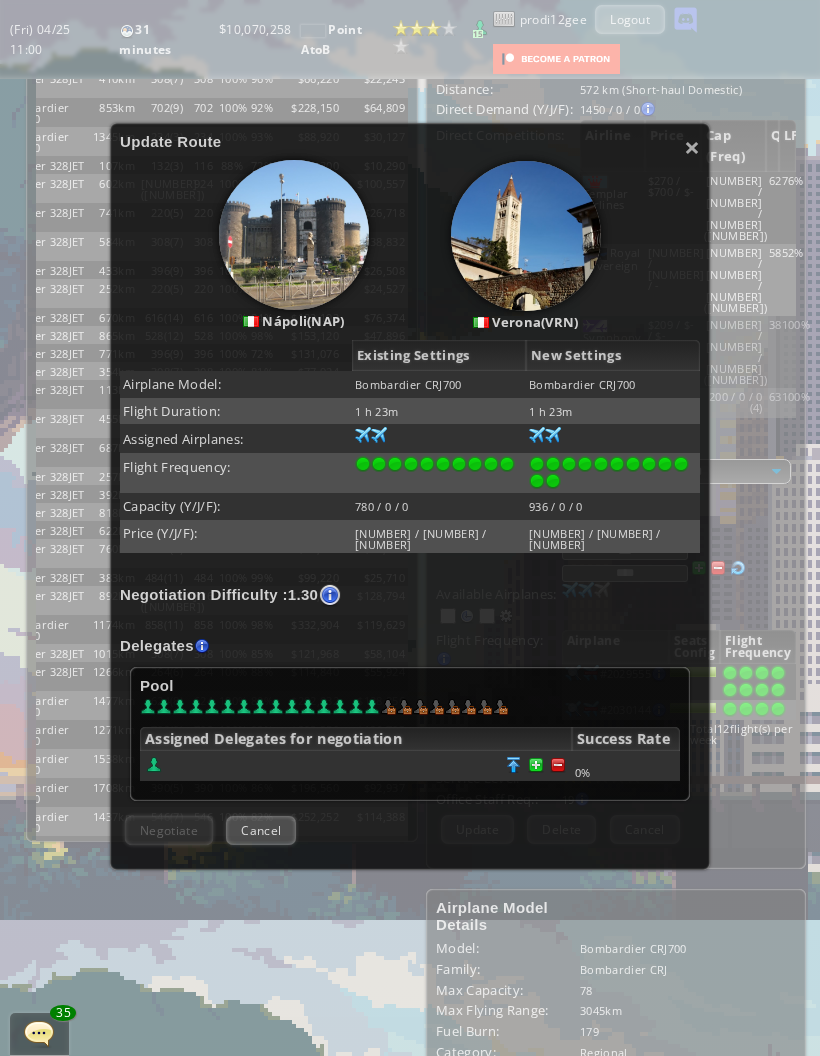 click at bounding box center [558, 765] 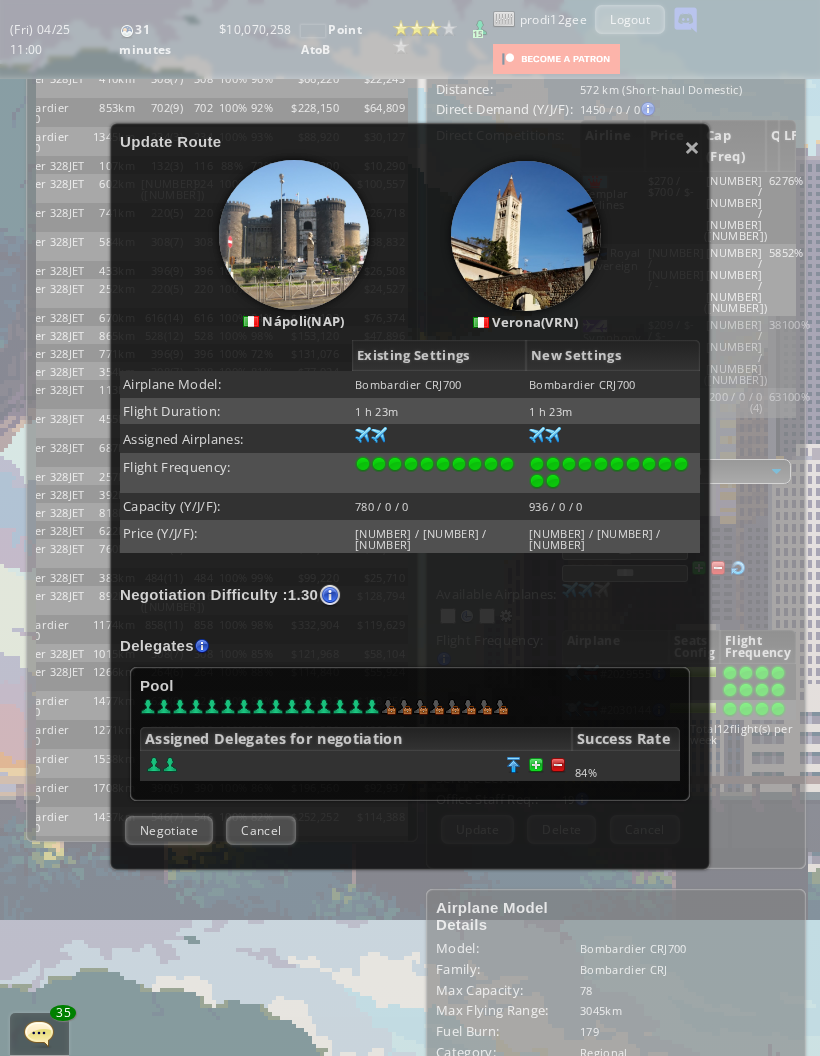 click at bounding box center [558, 765] 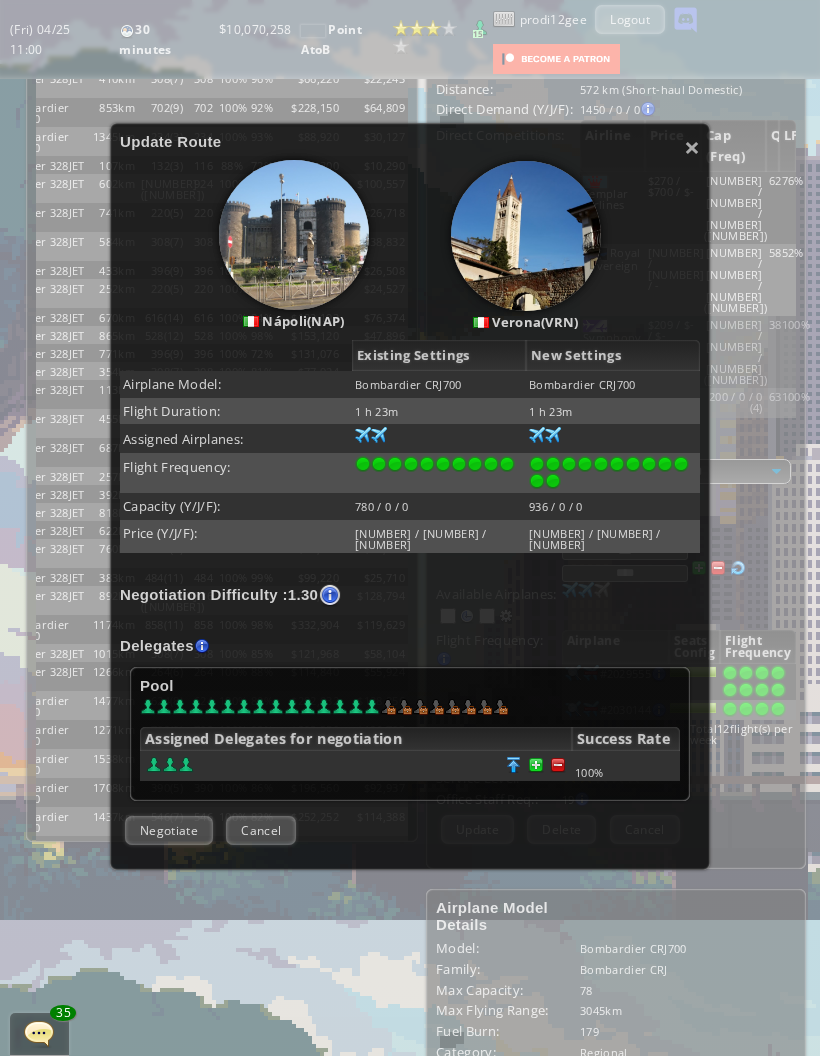 click on "Negotiate" at bounding box center (169, 830) 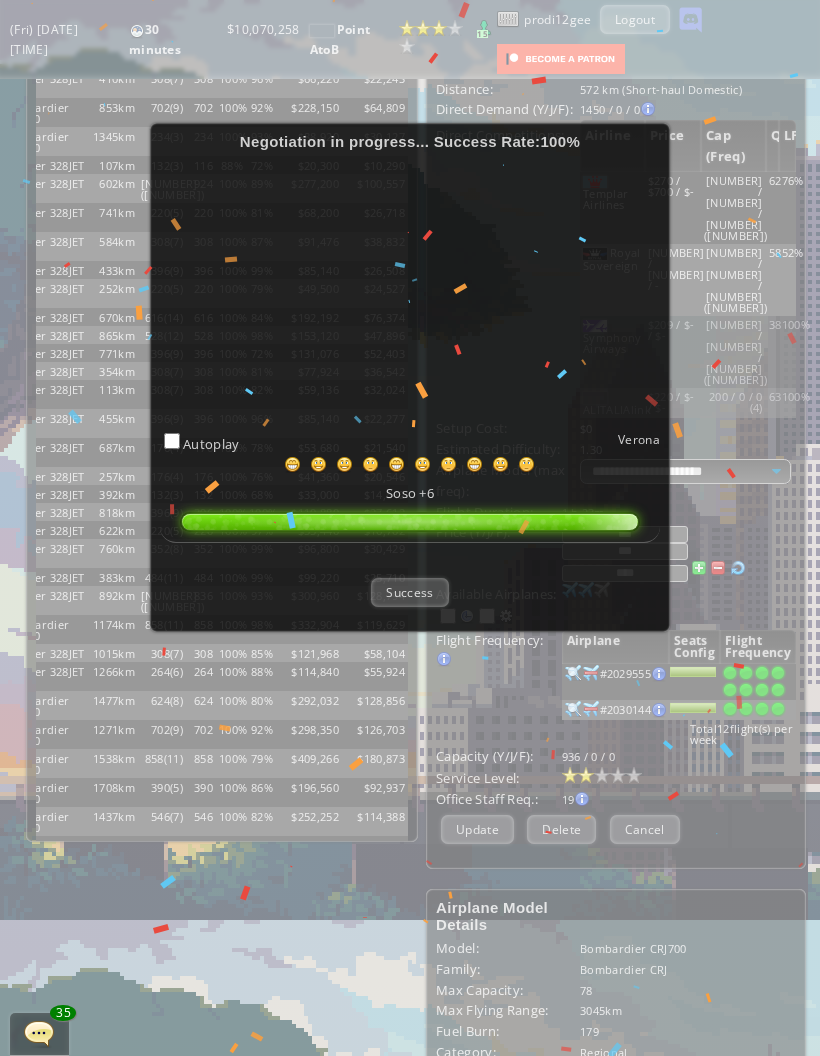 click on "Success" at bounding box center (409, 592) 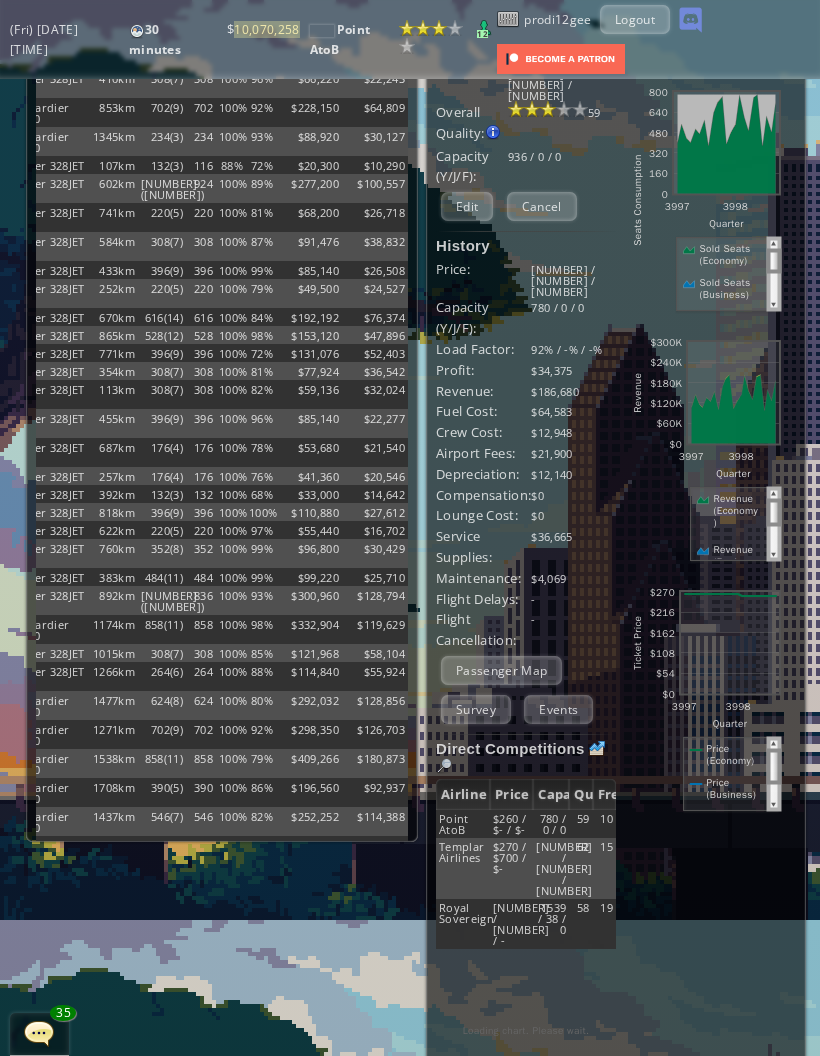 scroll, scrollTop: 0, scrollLeft: 4, axis: horizontal 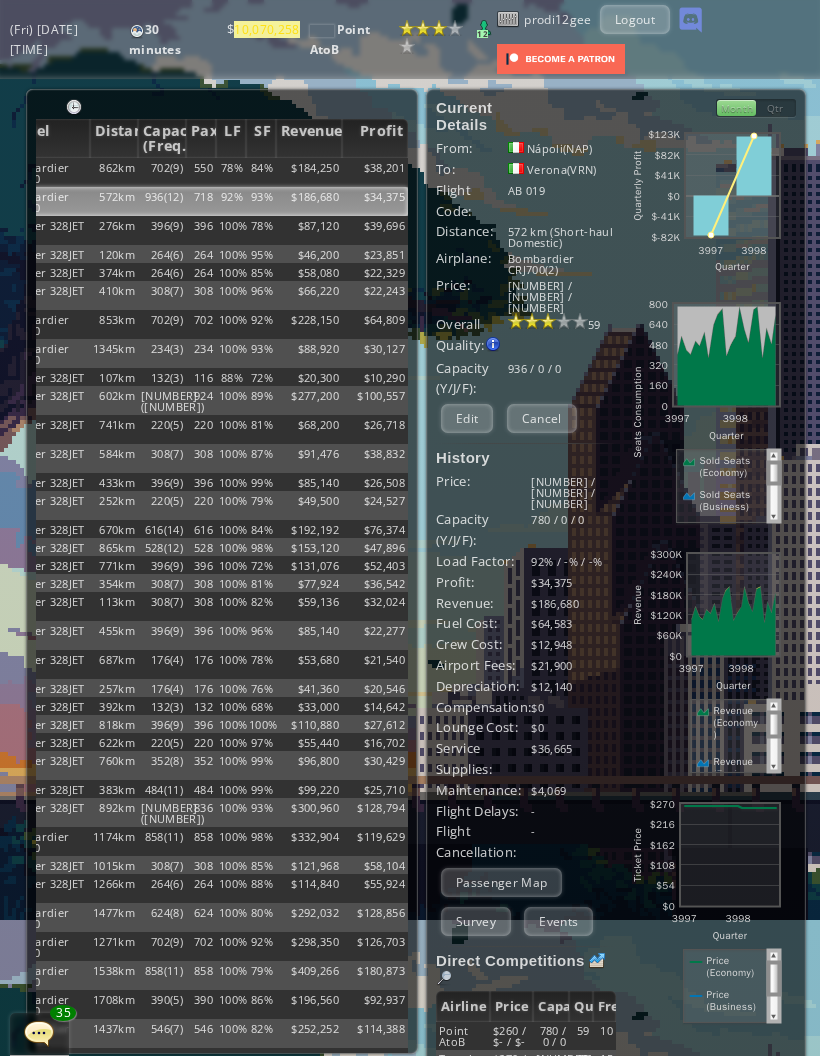 click on "$184,250" at bounding box center (309, 172) 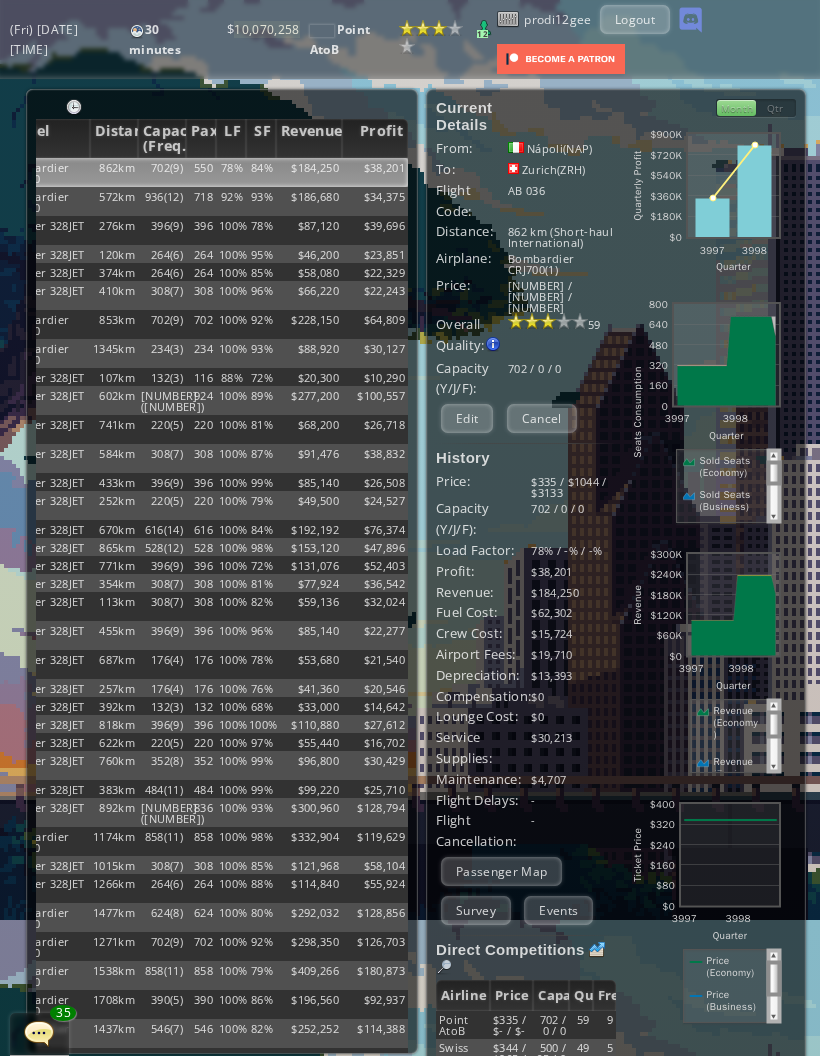 click on "Edit" at bounding box center [467, 418] 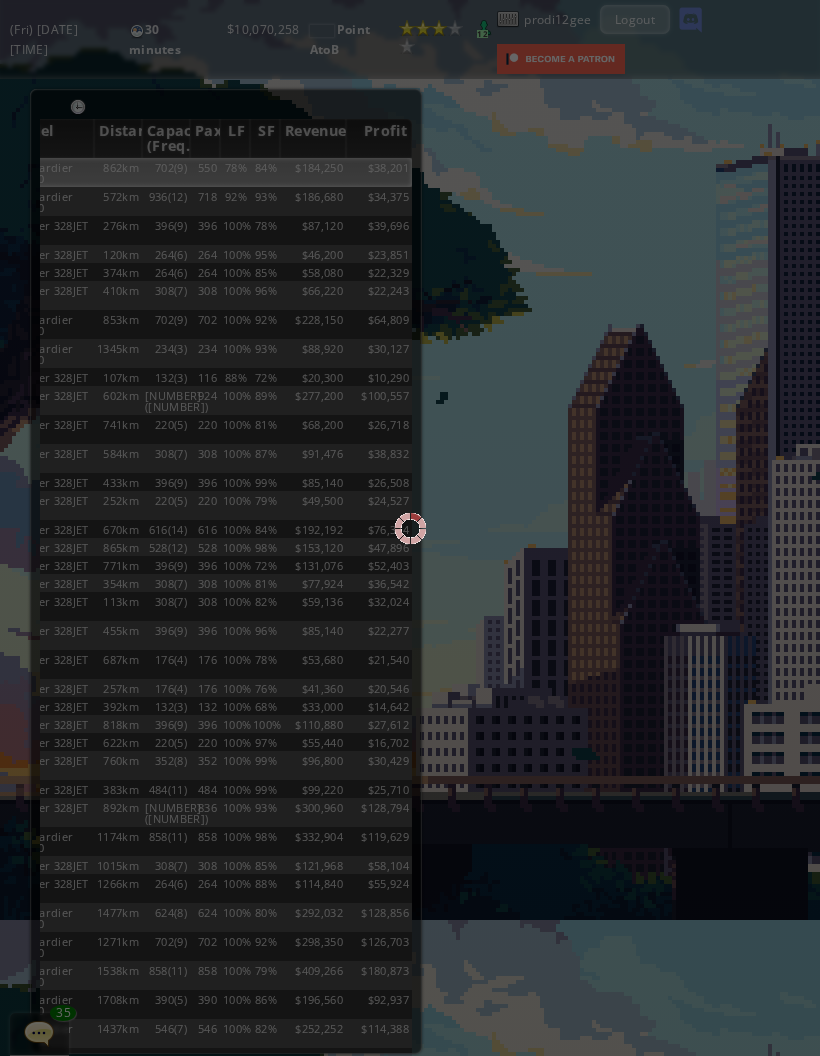 scroll, scrollTop: 0, scrollLeft: 0, axis: both 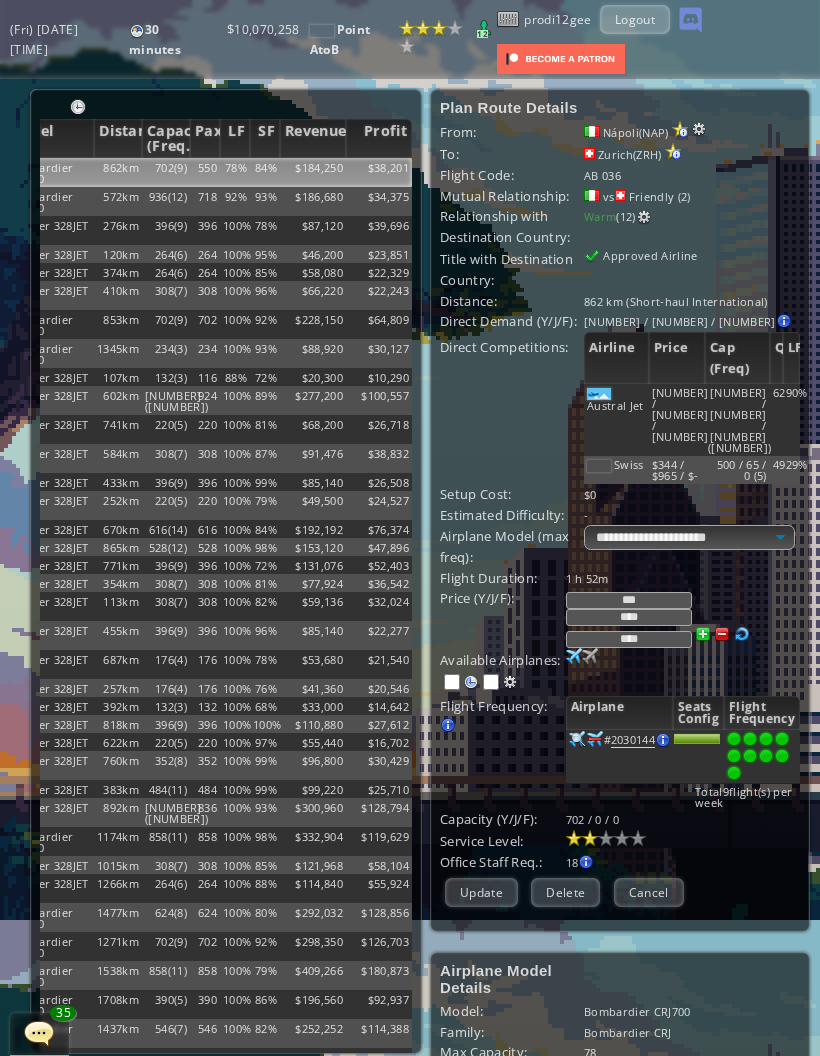 click at bounding box center [574, 656] 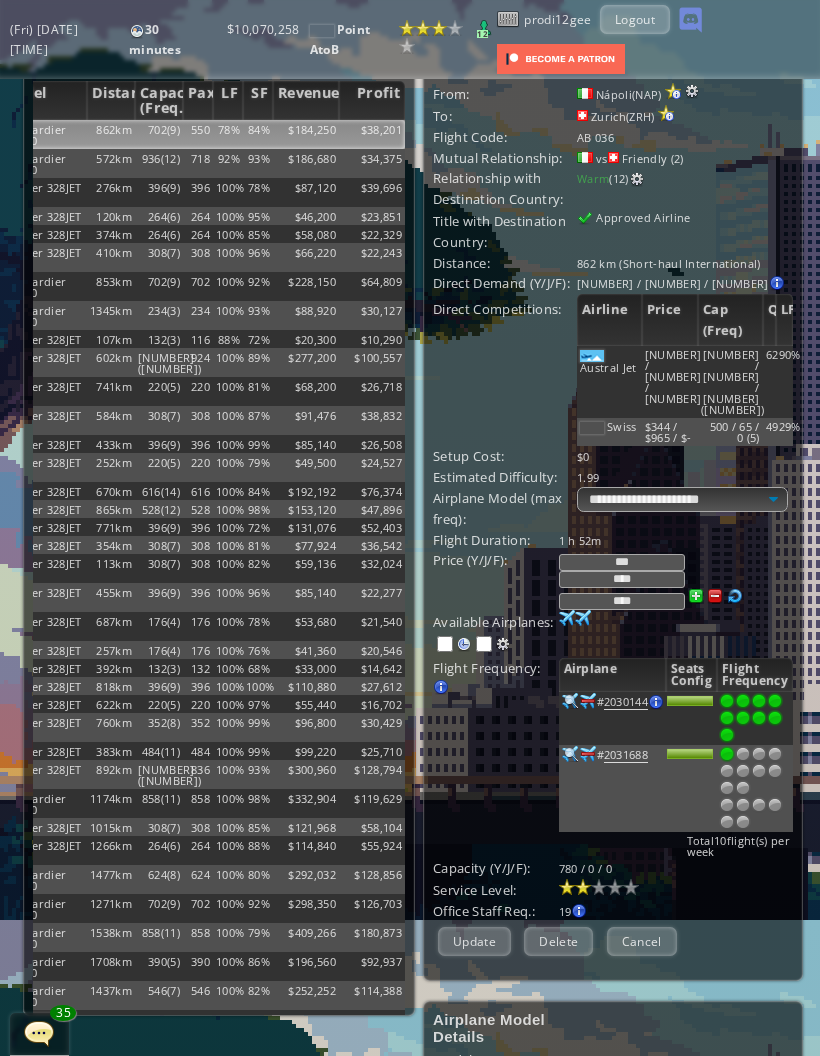 scroll, scrollTop: 37, scrollLeft: 7, axis: both 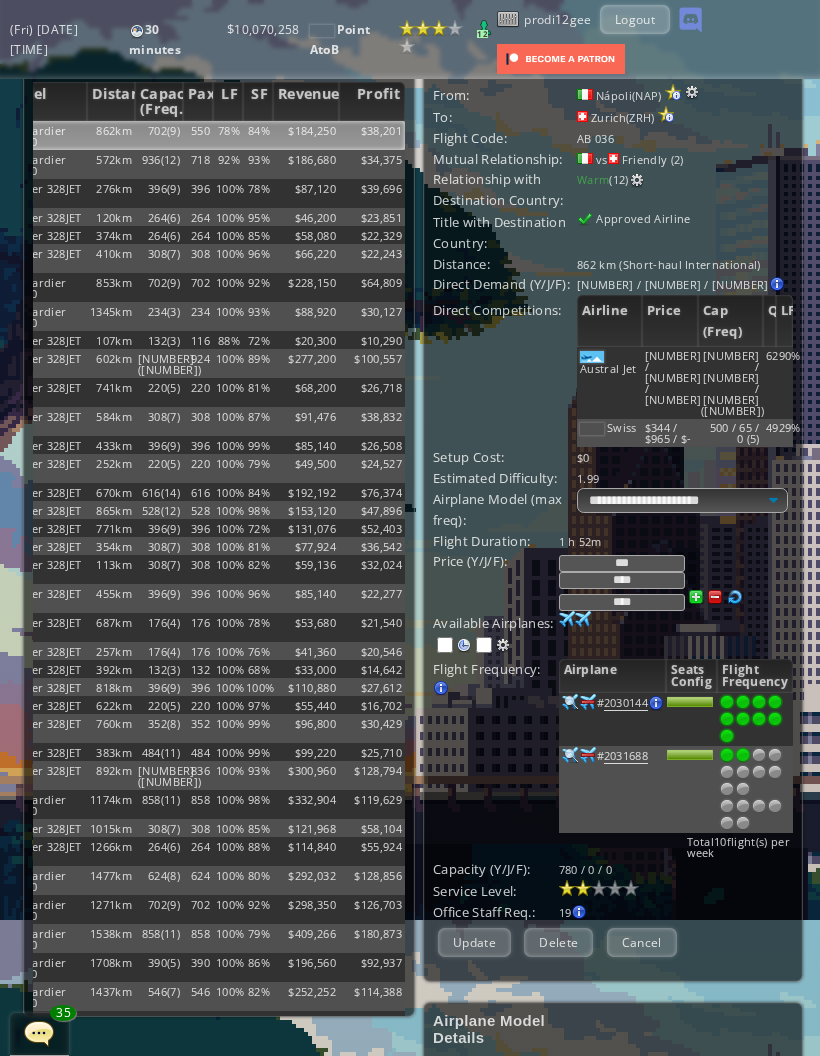 click at bounding box center [743, 702] 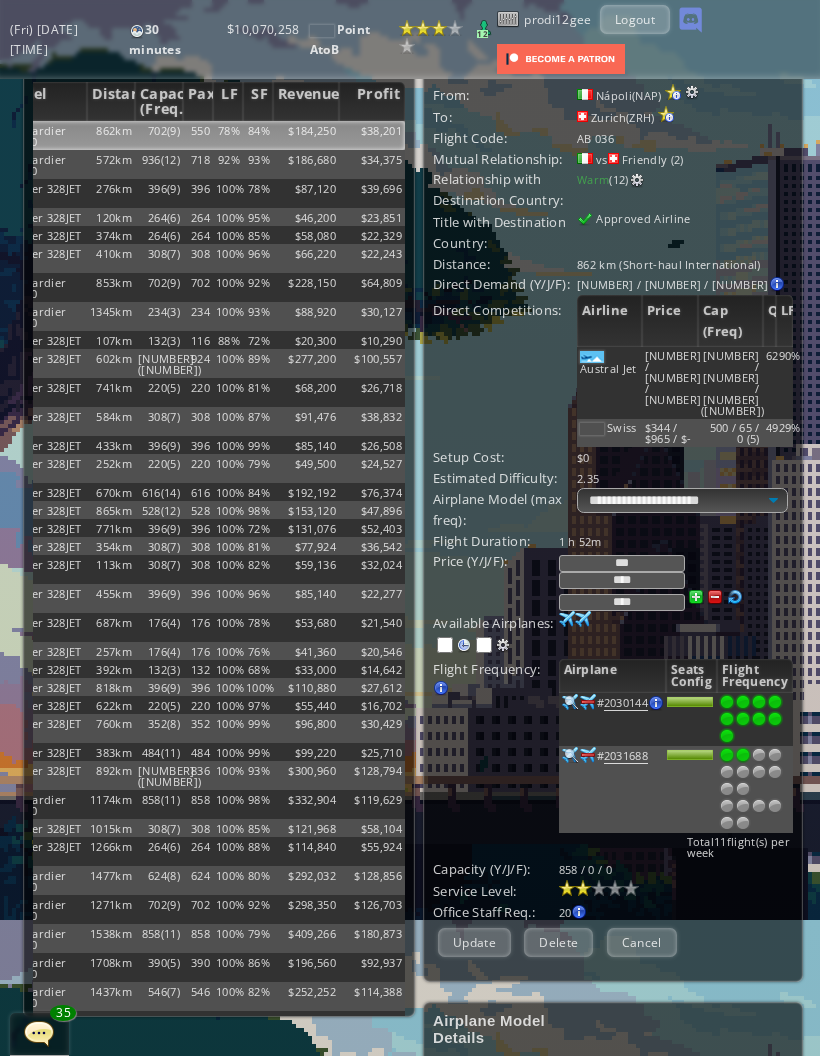 click at bounding box center [775, 702] 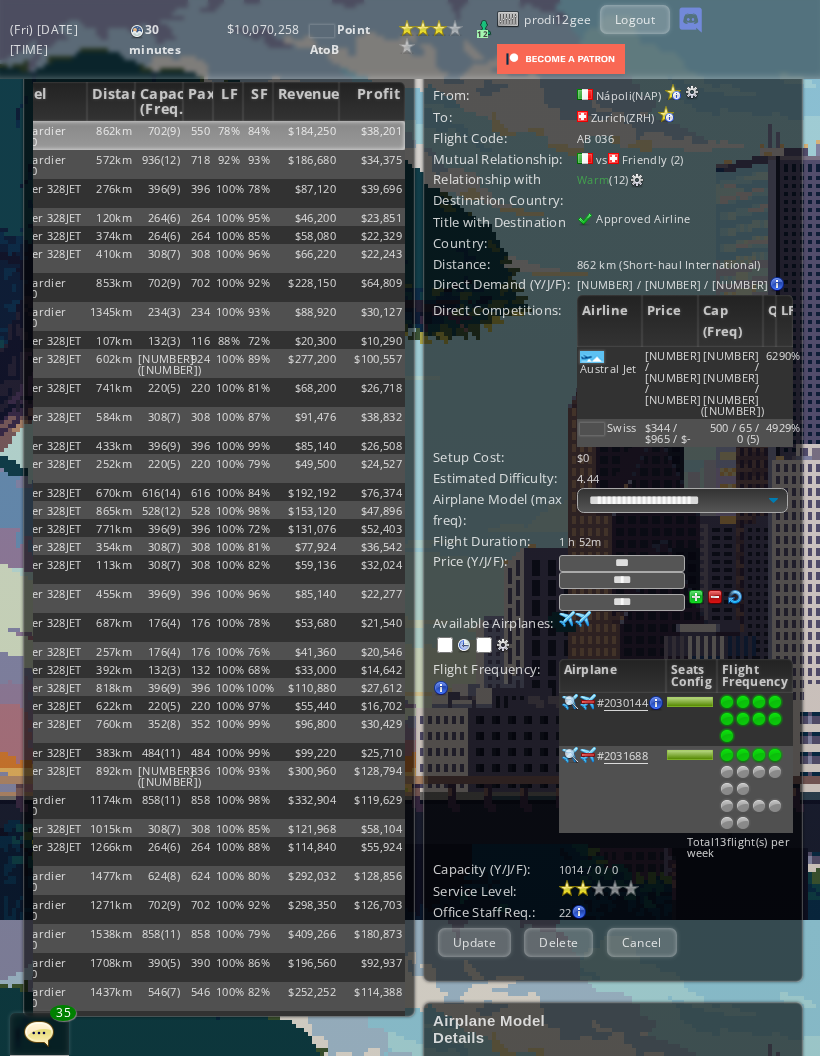 click at bounding box center (759, 702) 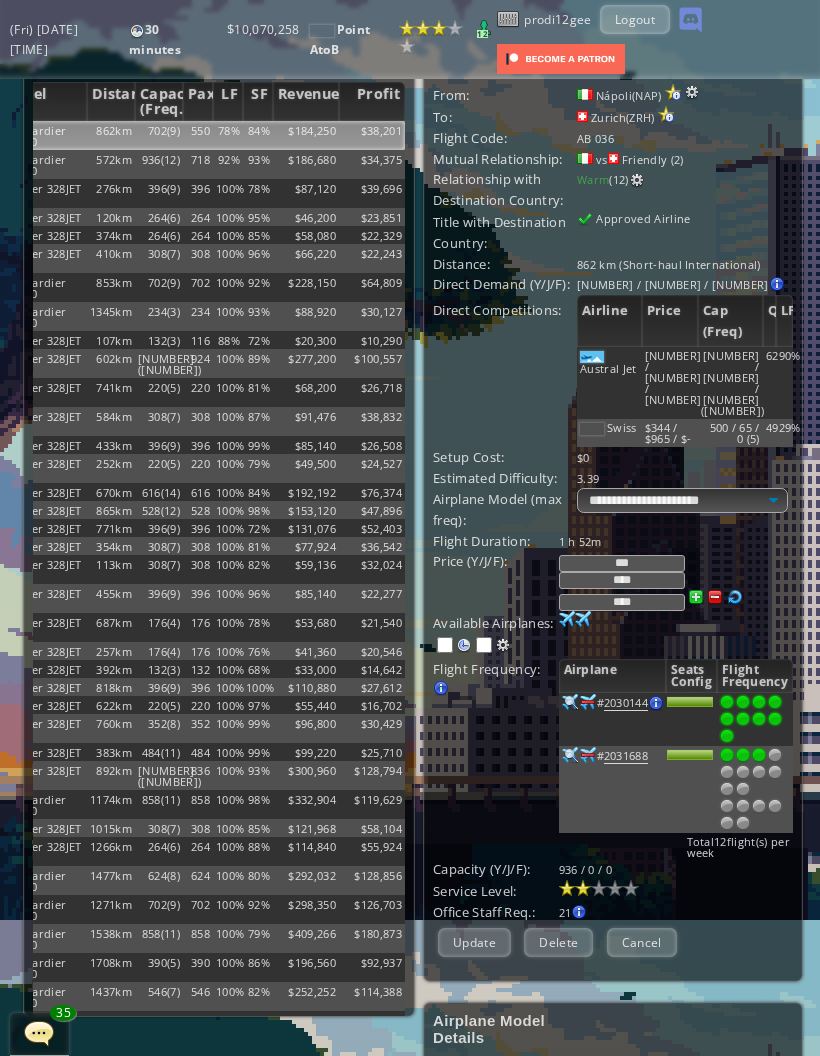 click on "Update" at bounding box center (474, 942) 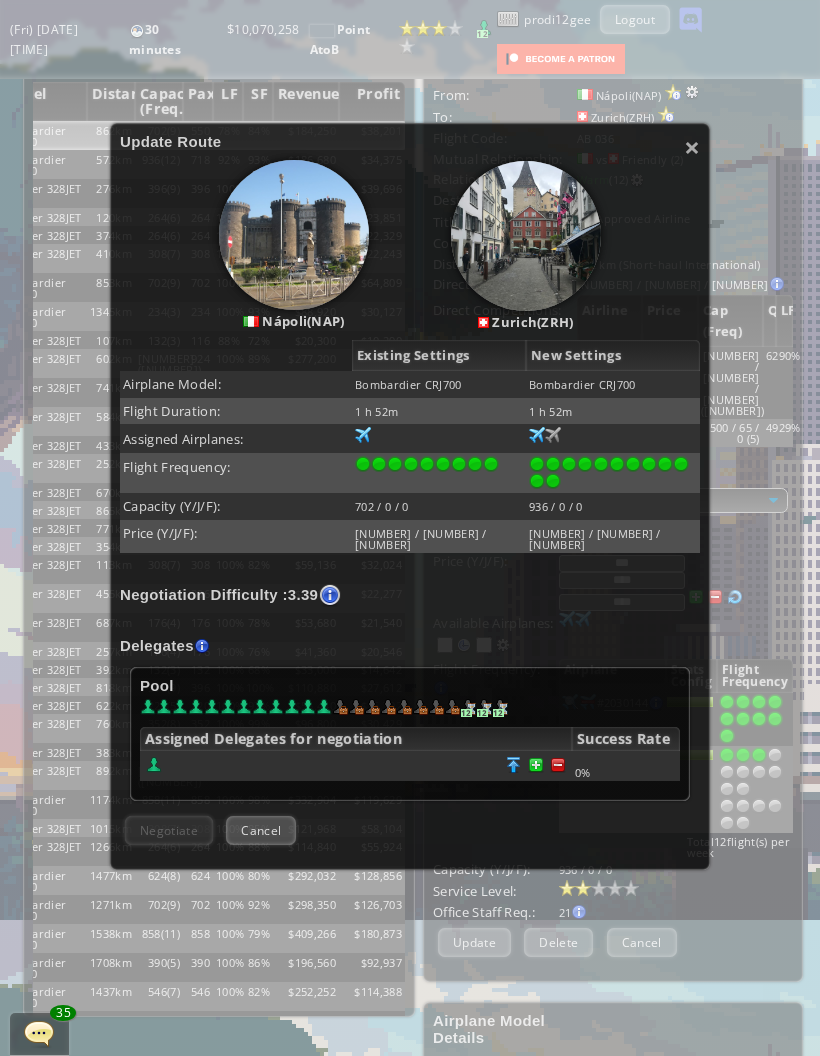 click at bounding box center [558, 765] 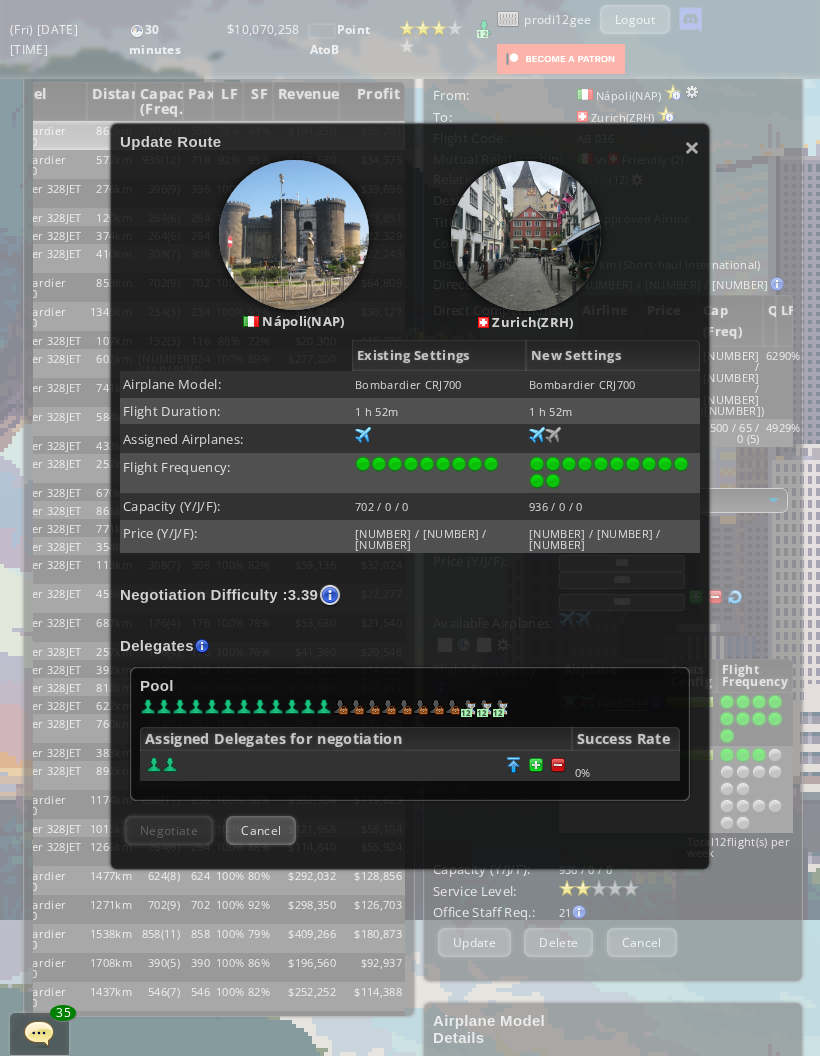 click at bounding box center (558, 765) 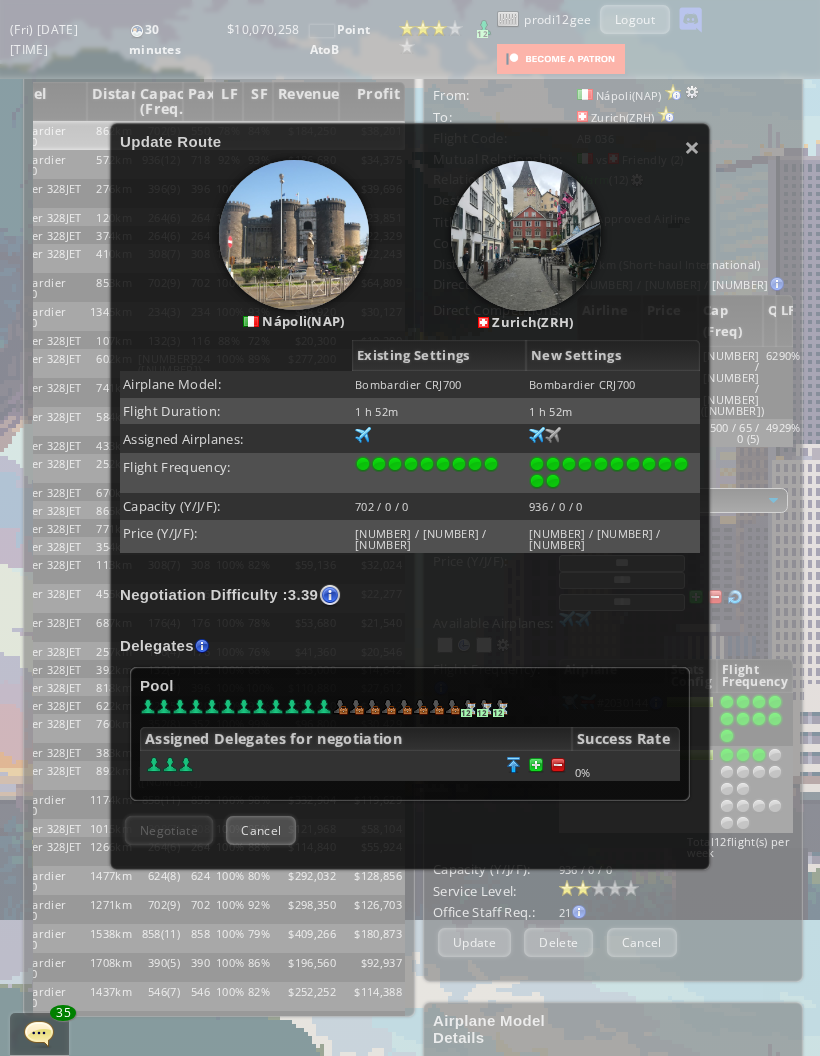 click at bounding box center [558, 765] 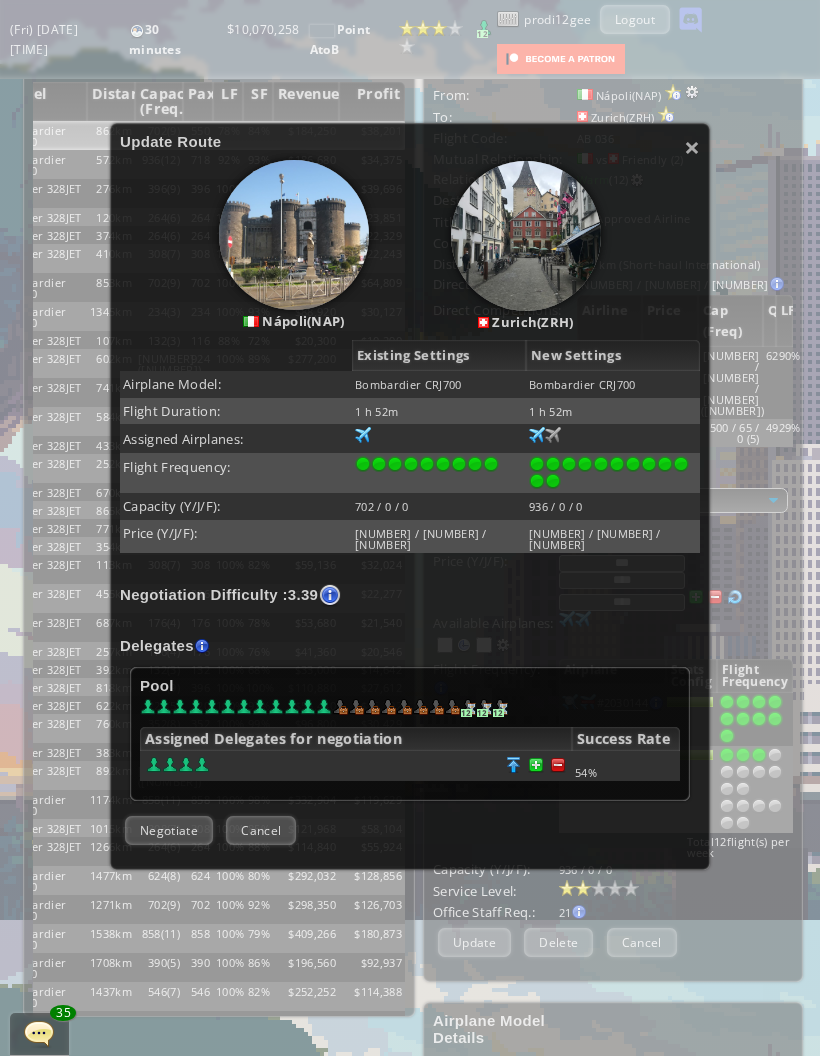 click at bounding box center (558, 765) 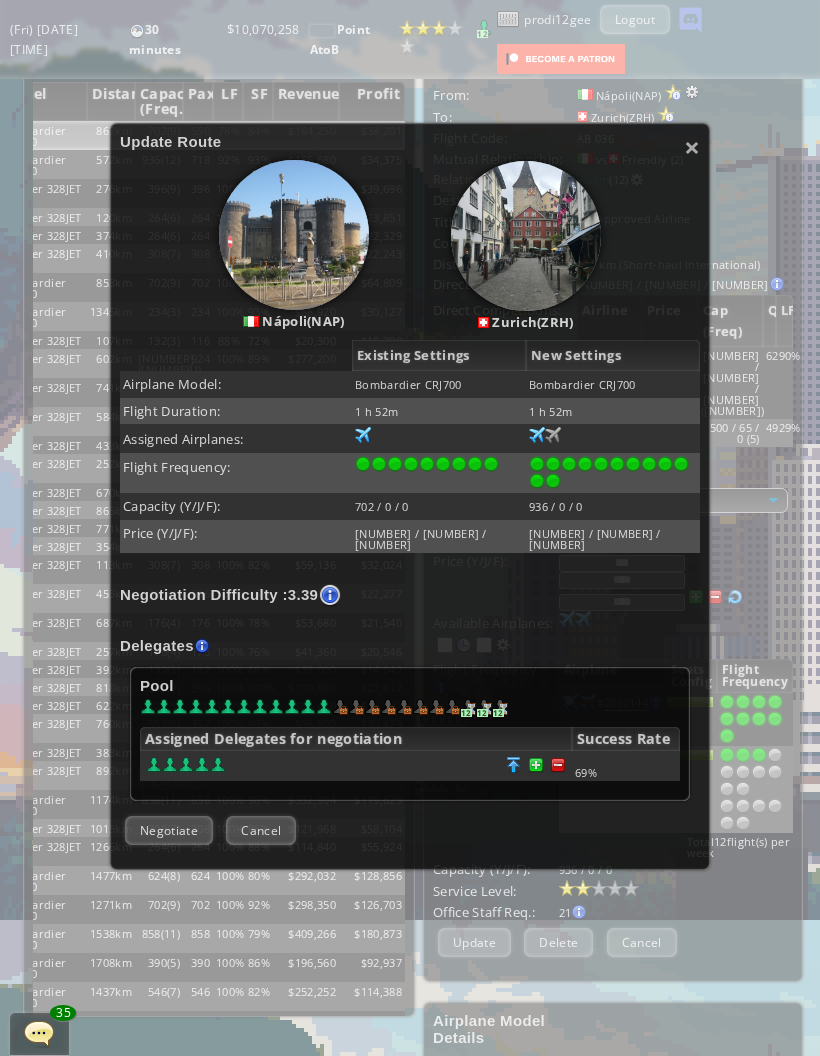 click at bounding box center (558, 765) 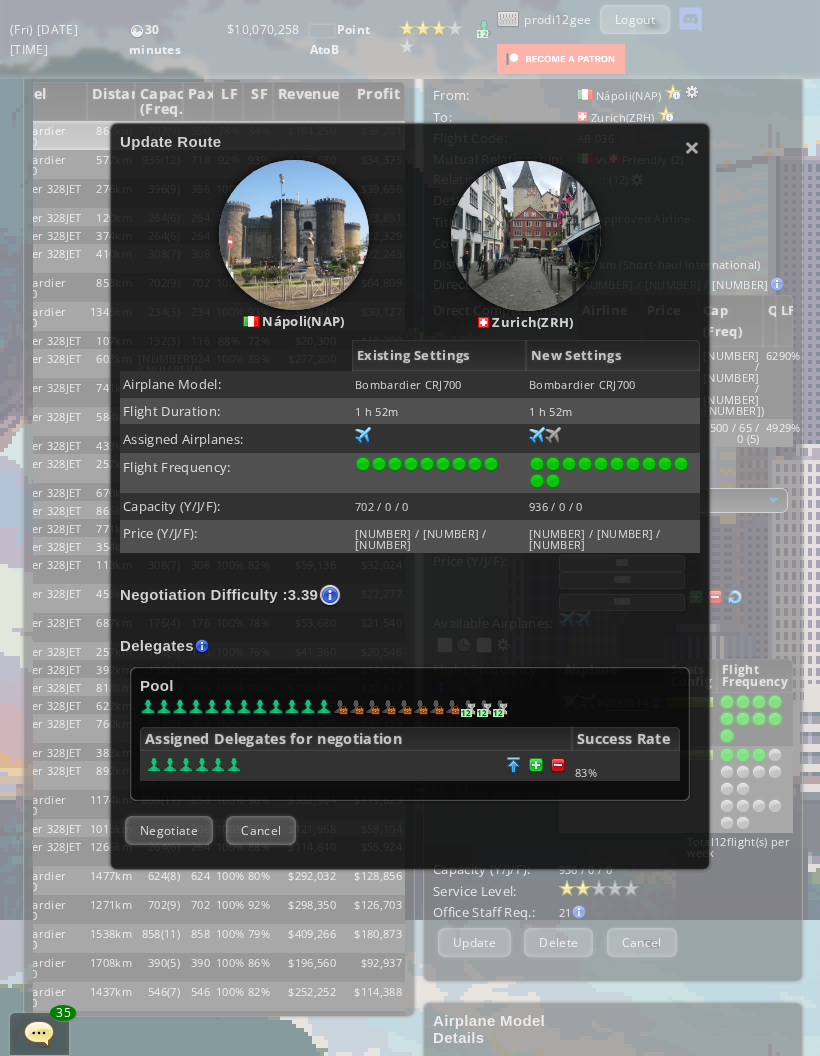click at bounding box center (558, 765) 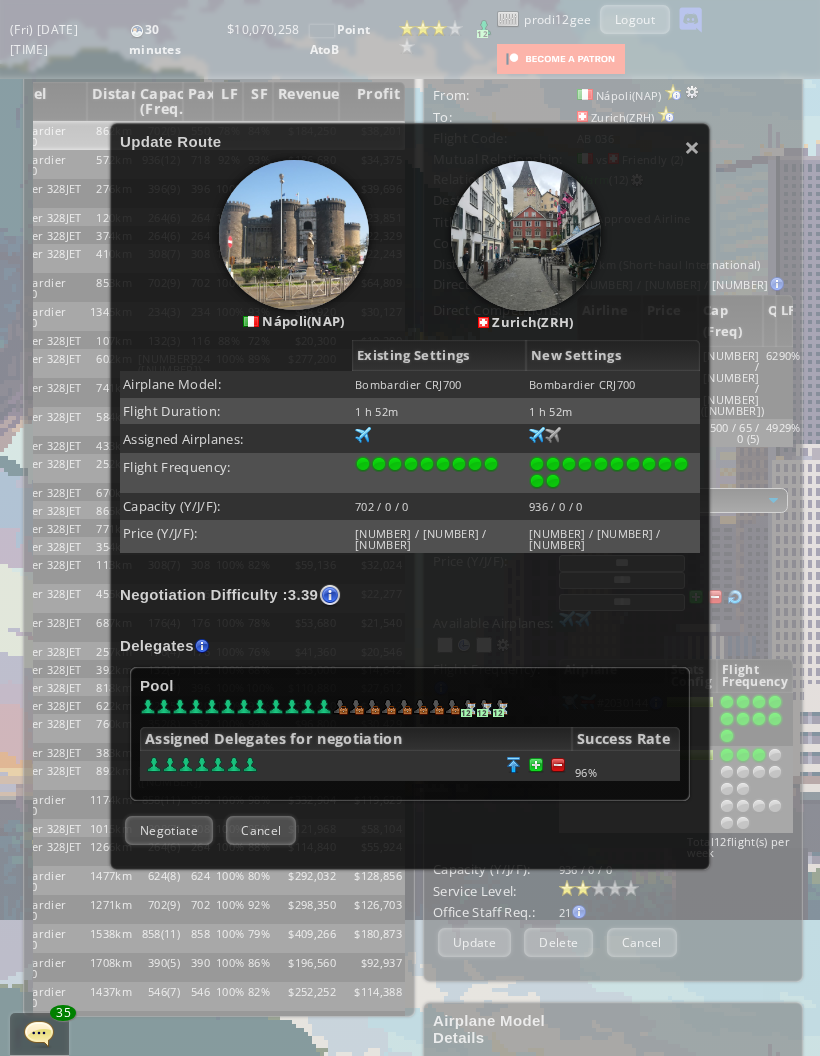 click on "Negotiate" at bounding box center [169, 830] 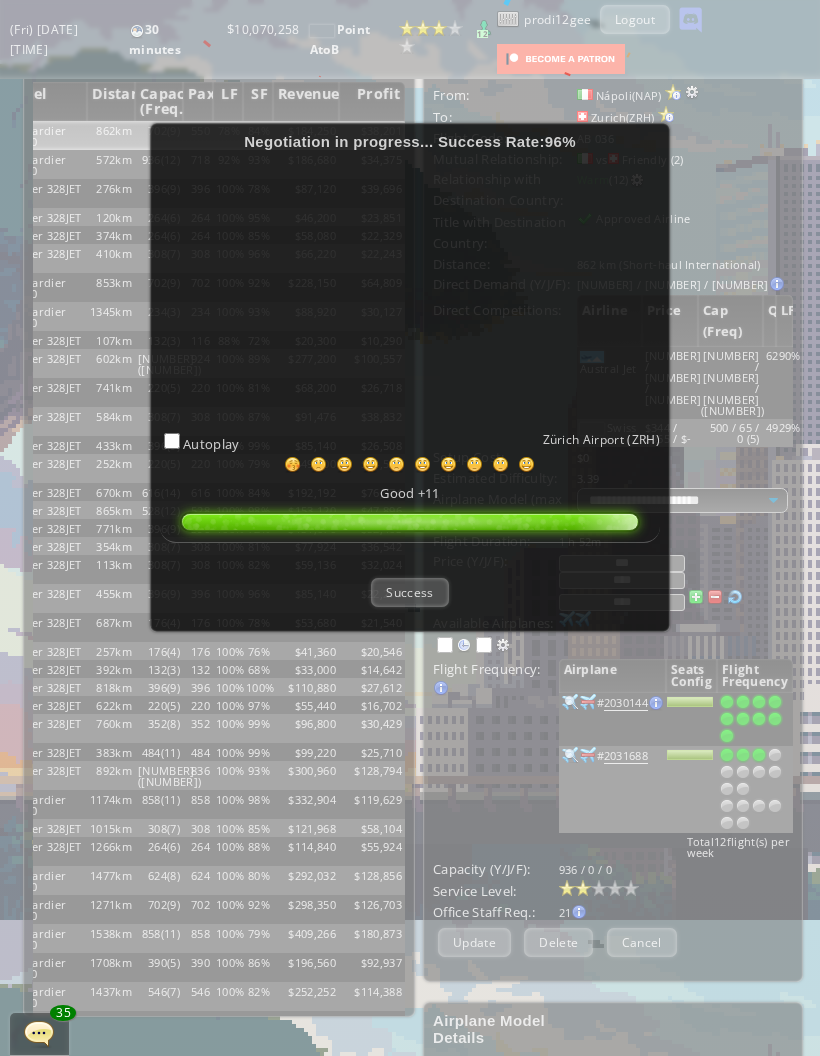 click on "Success" at bounding box center [409, 592] 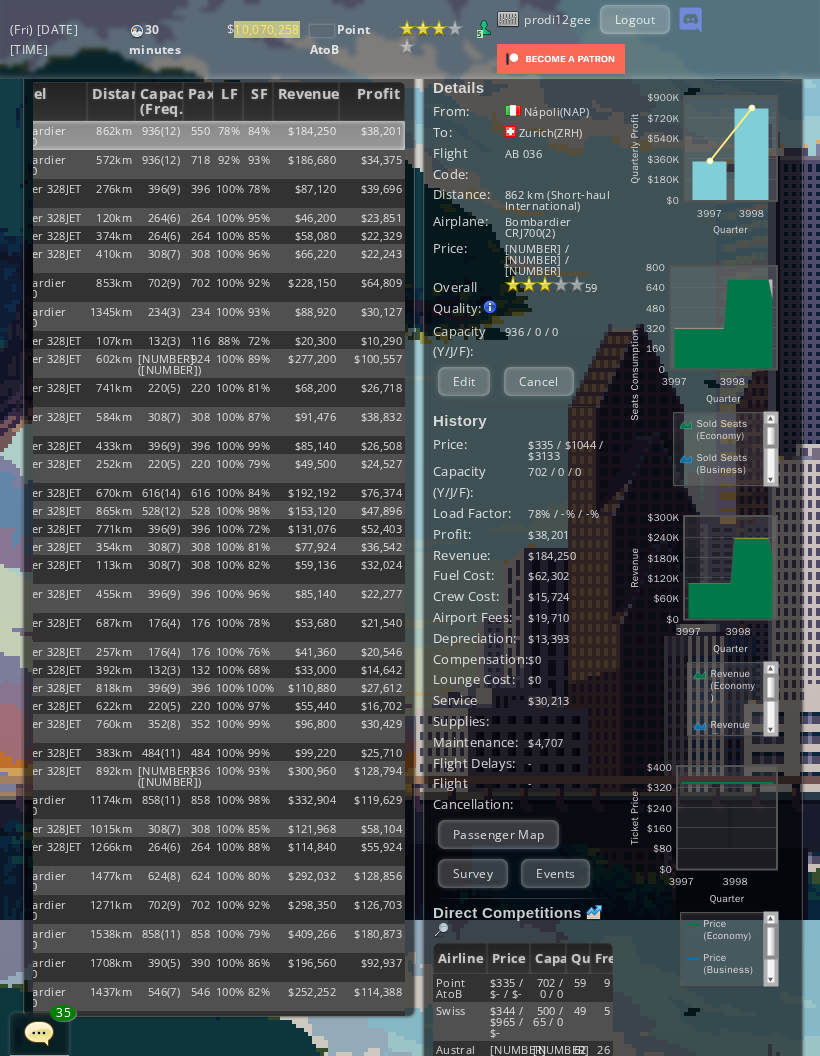 scroll, scrollTop: 0, scrollLeft: 7, axis: horizontal 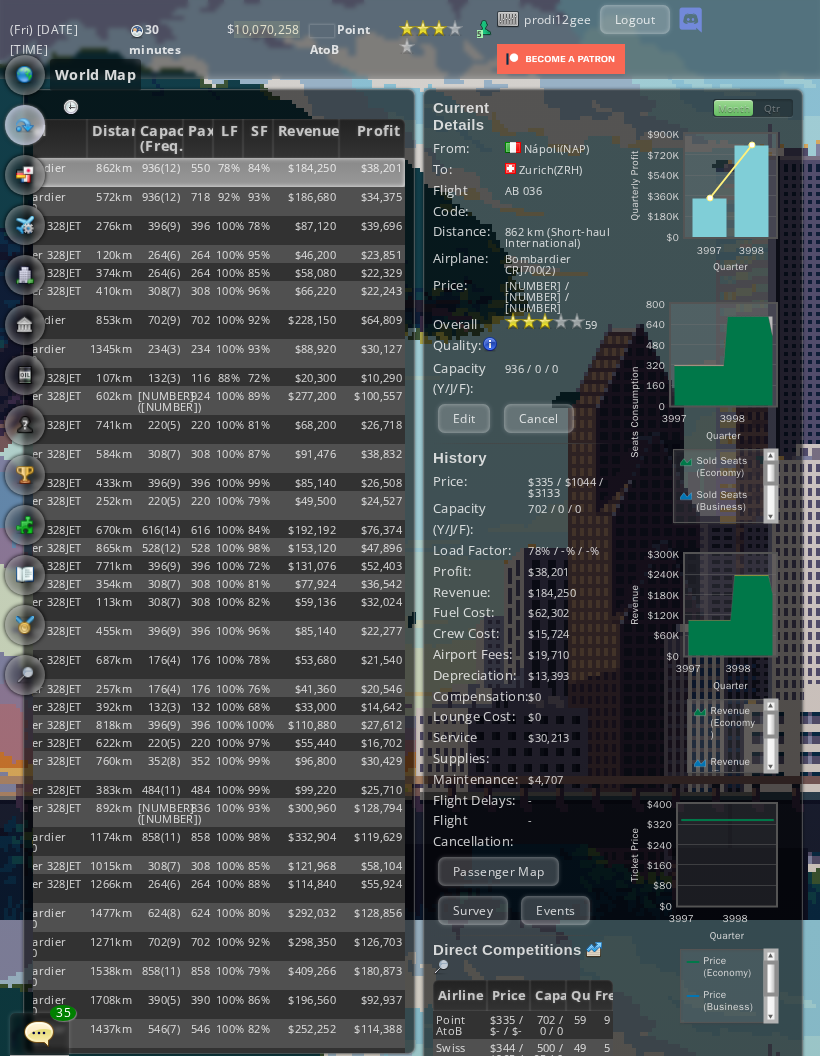 click at bounding box center [25, 75] 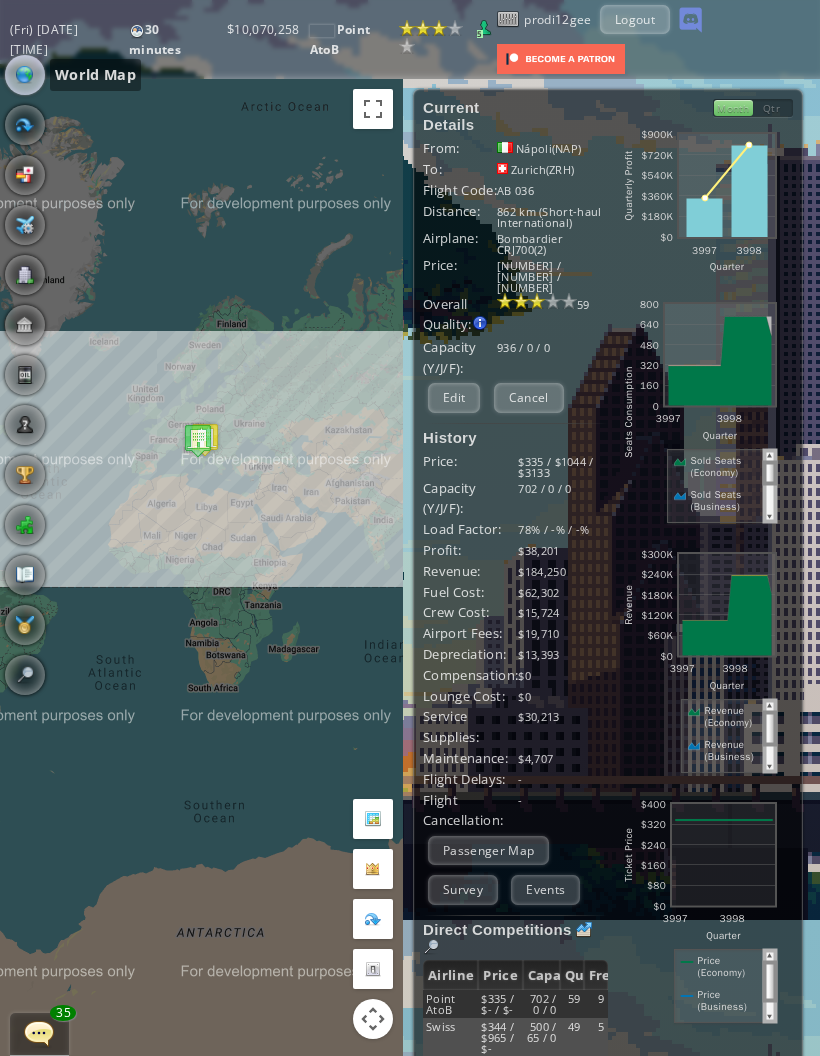 click at bounding box center (25, 125) 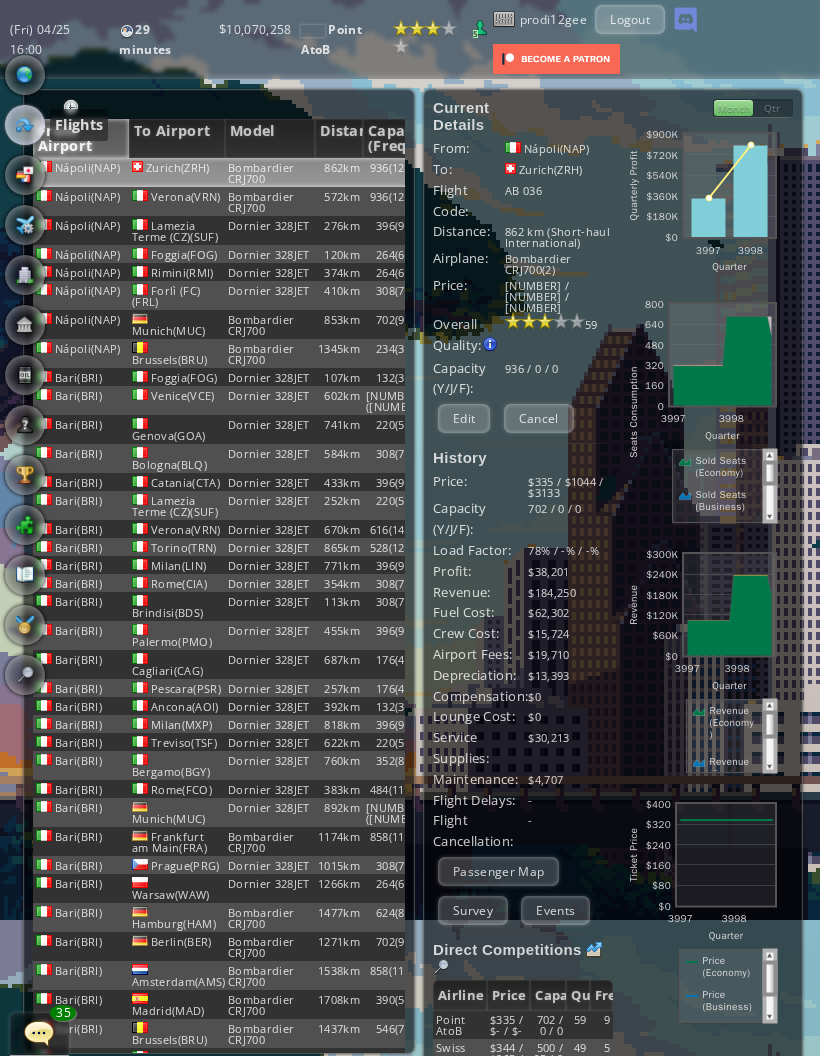 scroll, scrollTop: 0, scrollLeft: 0, axis: both 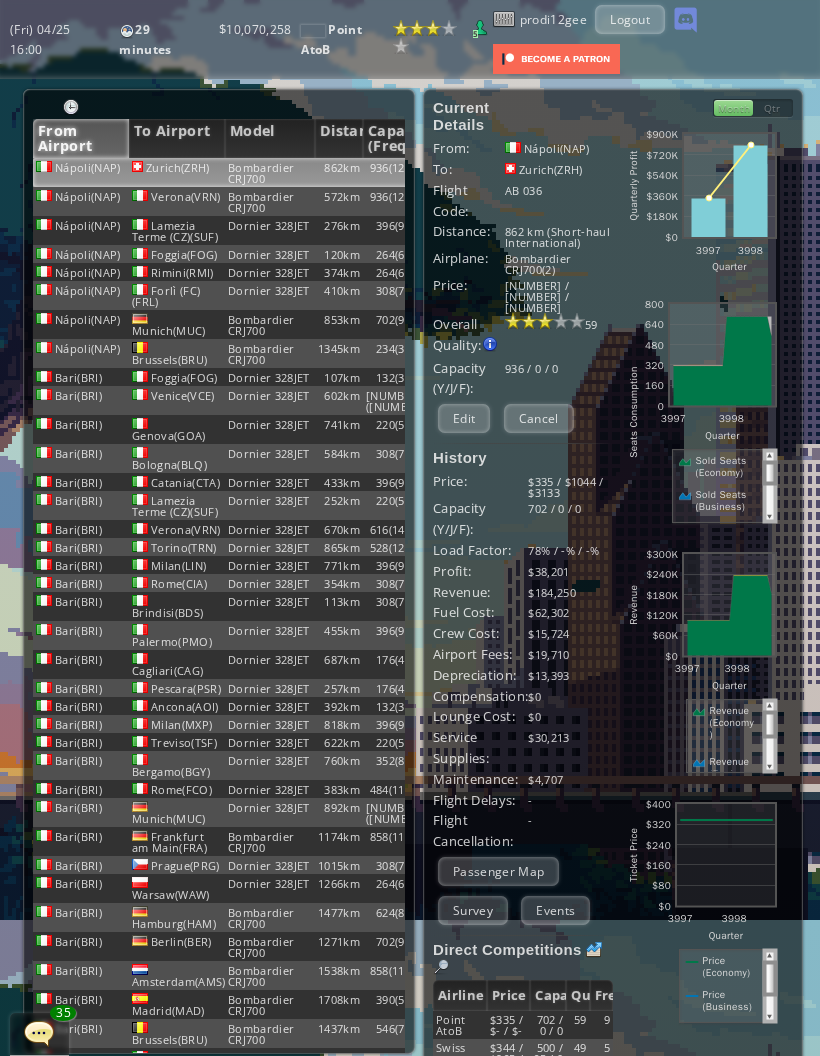 click on "853km" at bounding box center [339, 172] 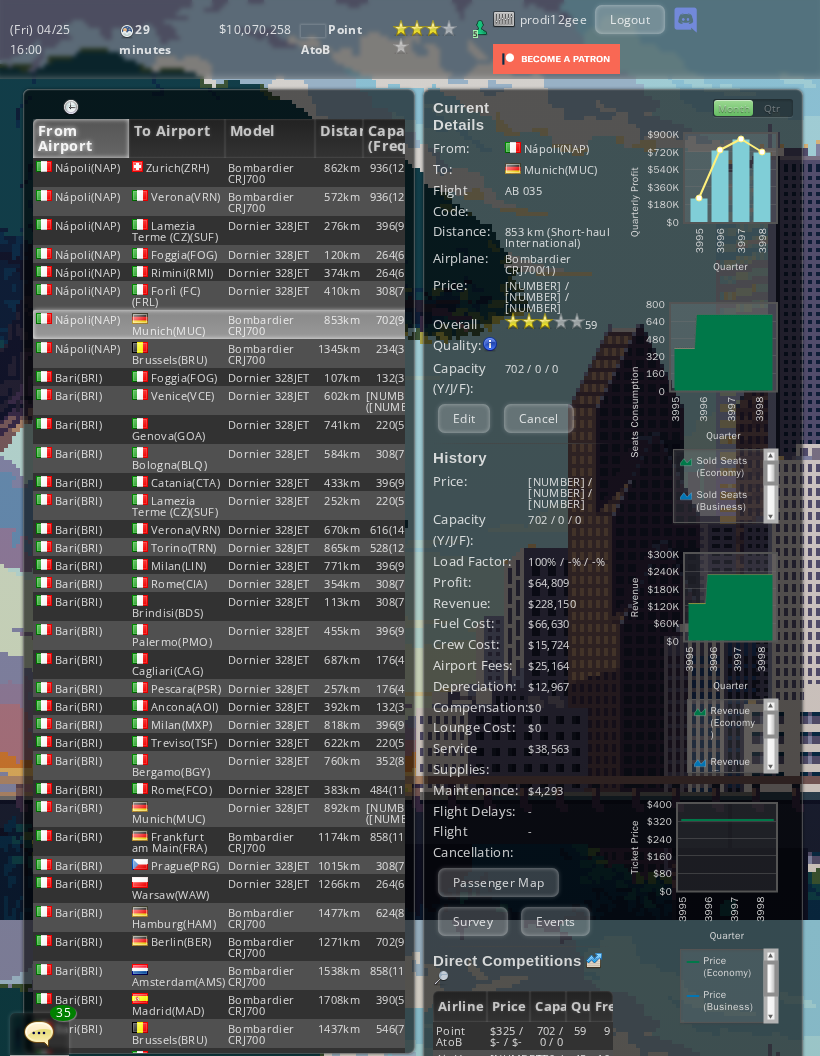 click on "234(3)" at bounding box center (387, 172) 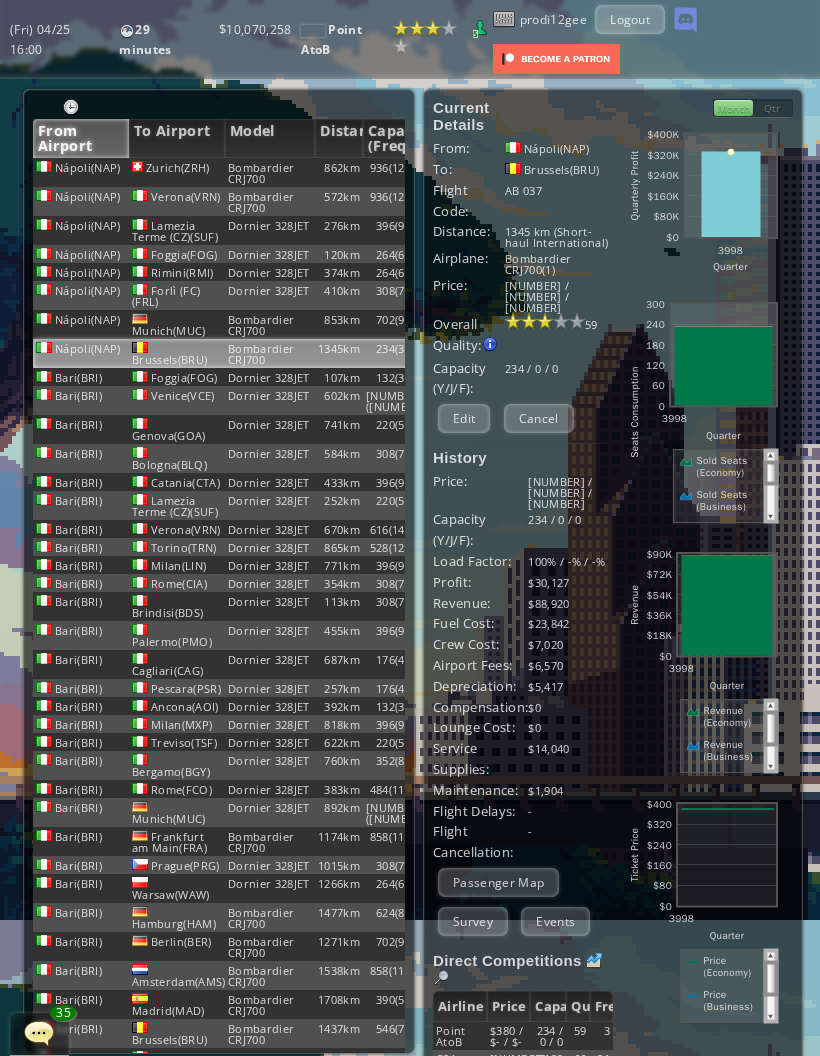 click on "Edit" at bounding box center [464, 418] 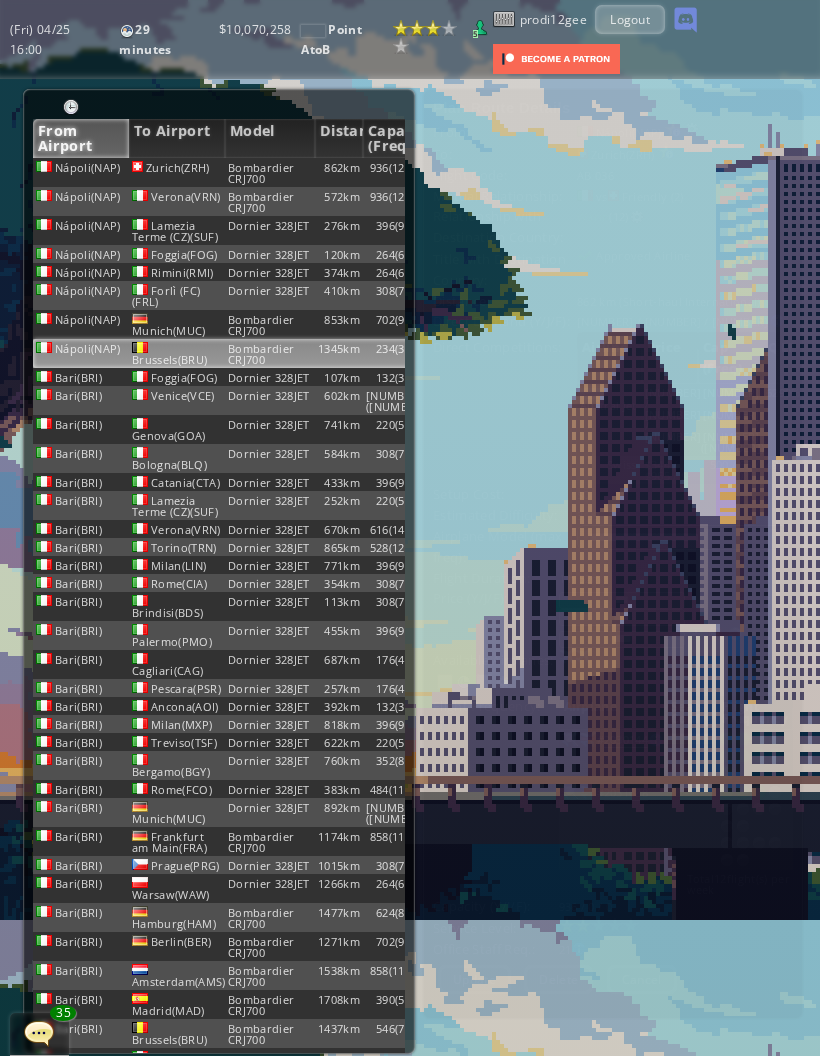 scroll, scrollTop: 0, scrollLeft: 0, axis: both 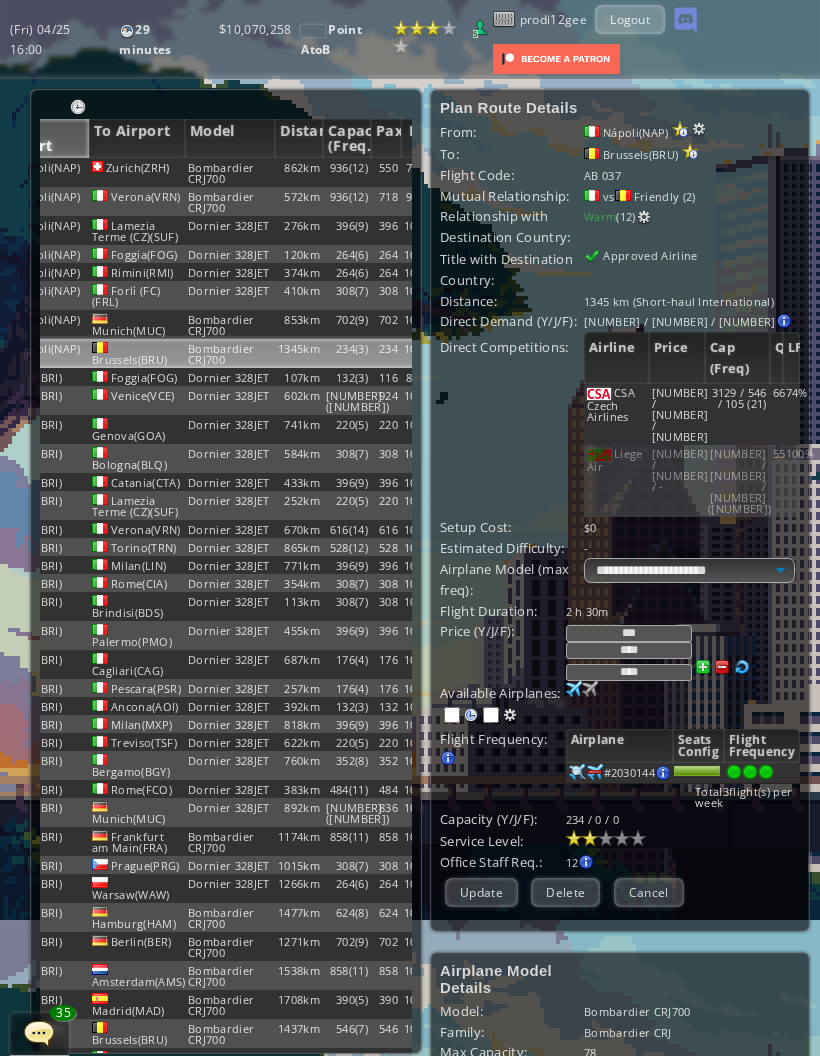 click at bounding box center [574, 689] 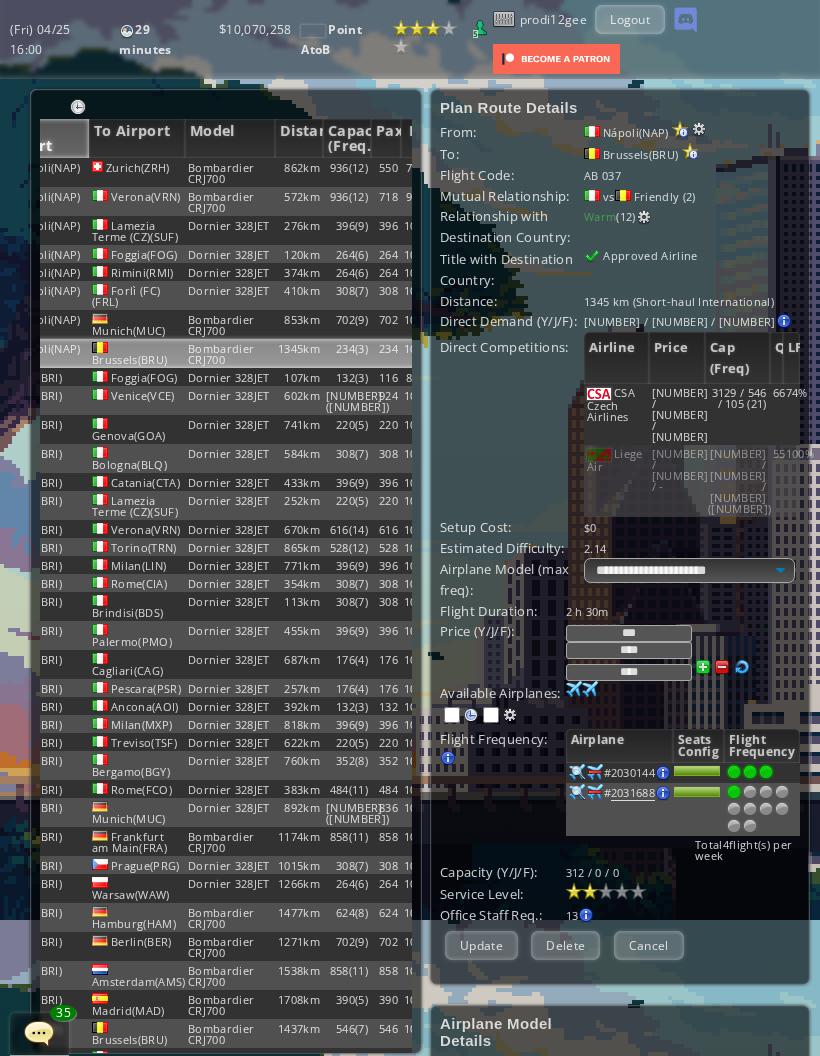 click at bounding box center [750, 826] 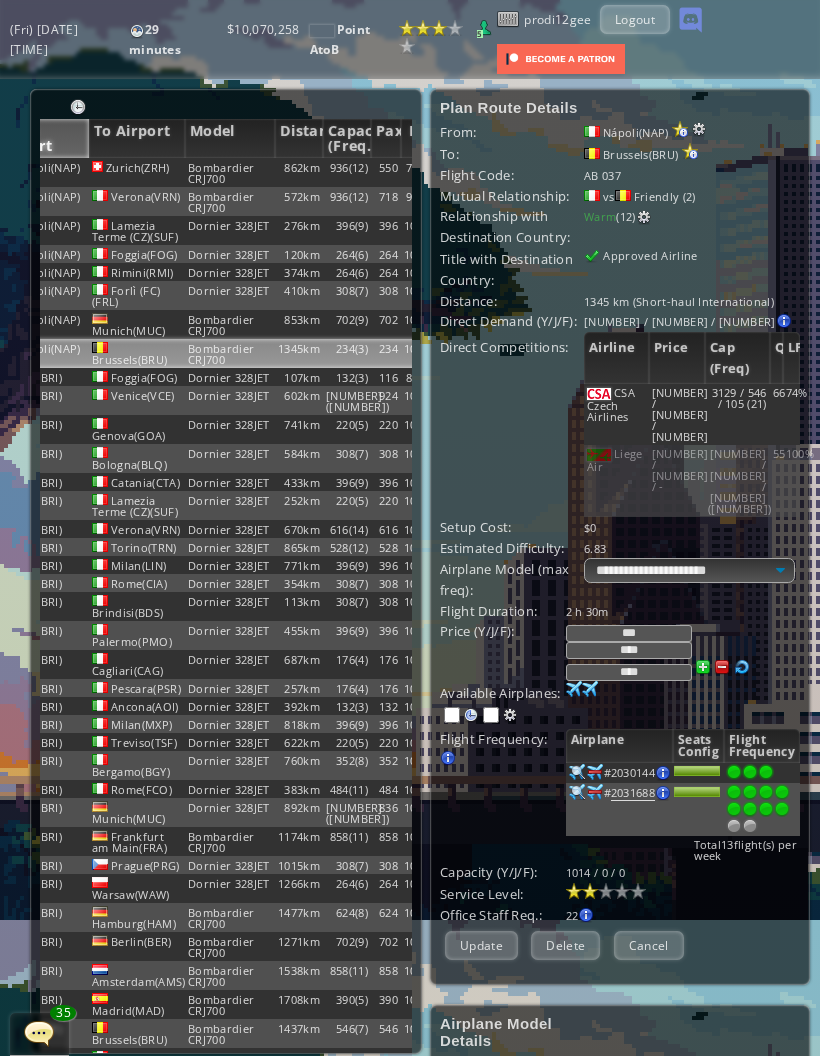 click at bounding box center [782, 809] 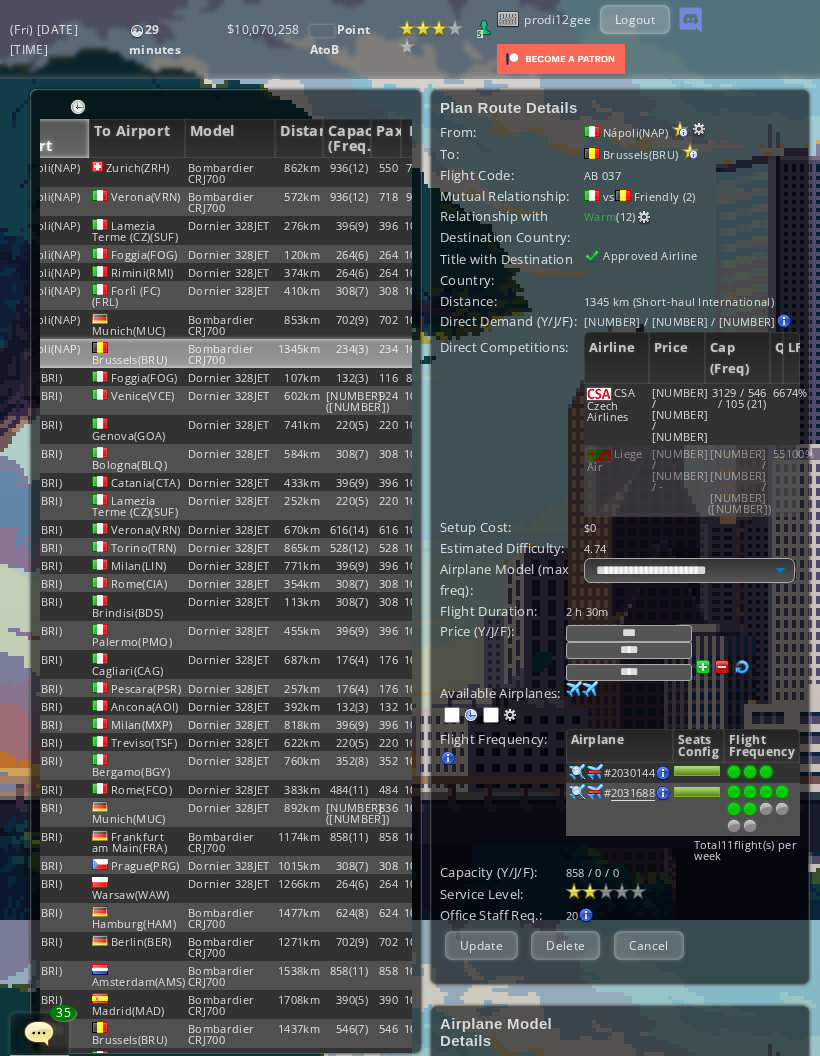 click at bounding box center [750, 809] 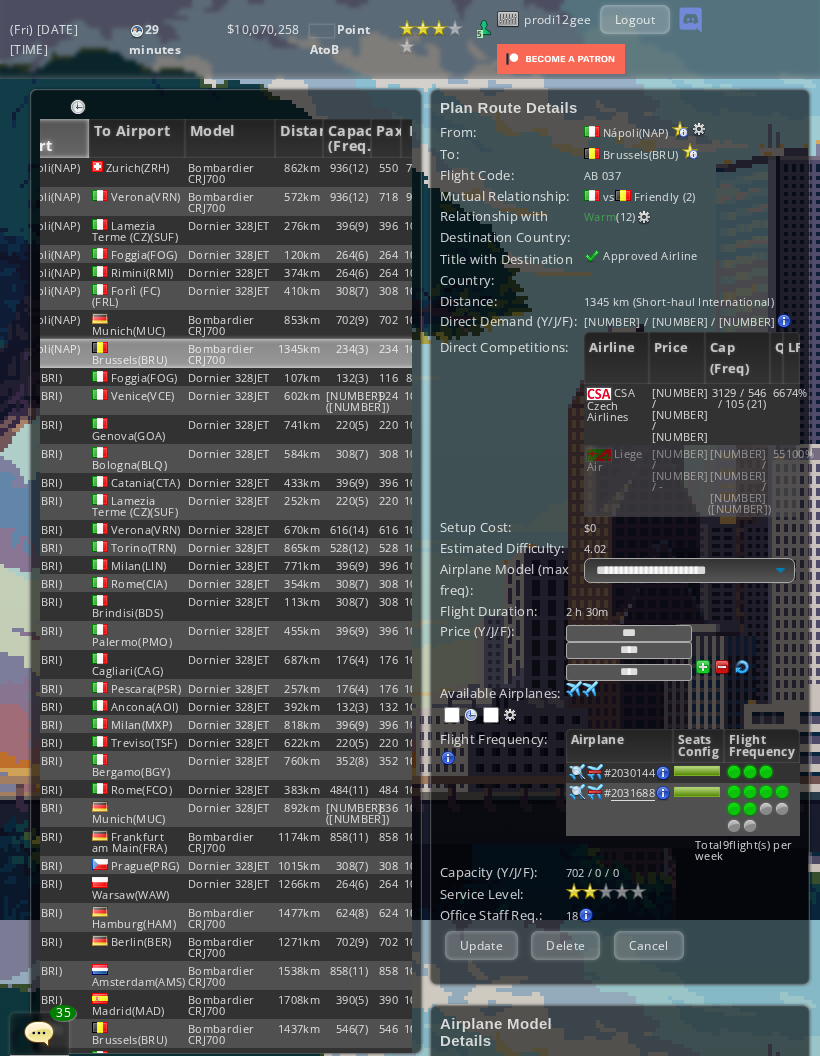 click on "Update" at bounding box center (481, 945) 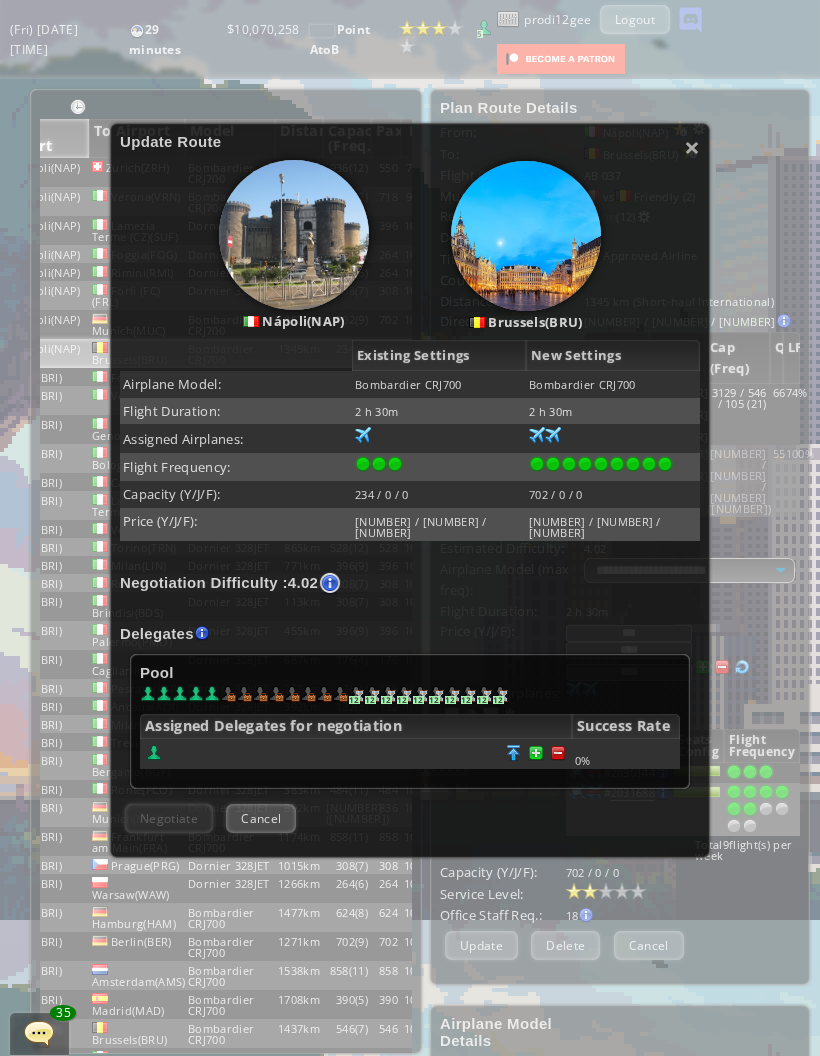 click at bounding box center [558, 753] 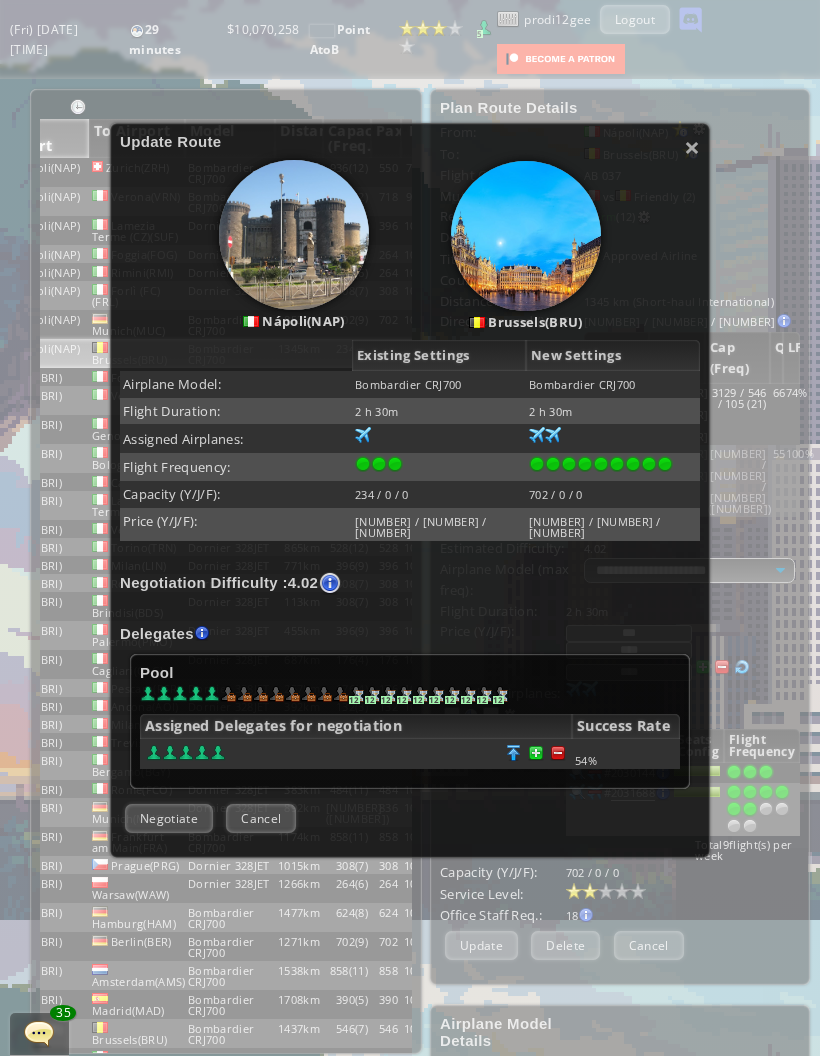 click on "Cancel" at bounding box center (261, 818) 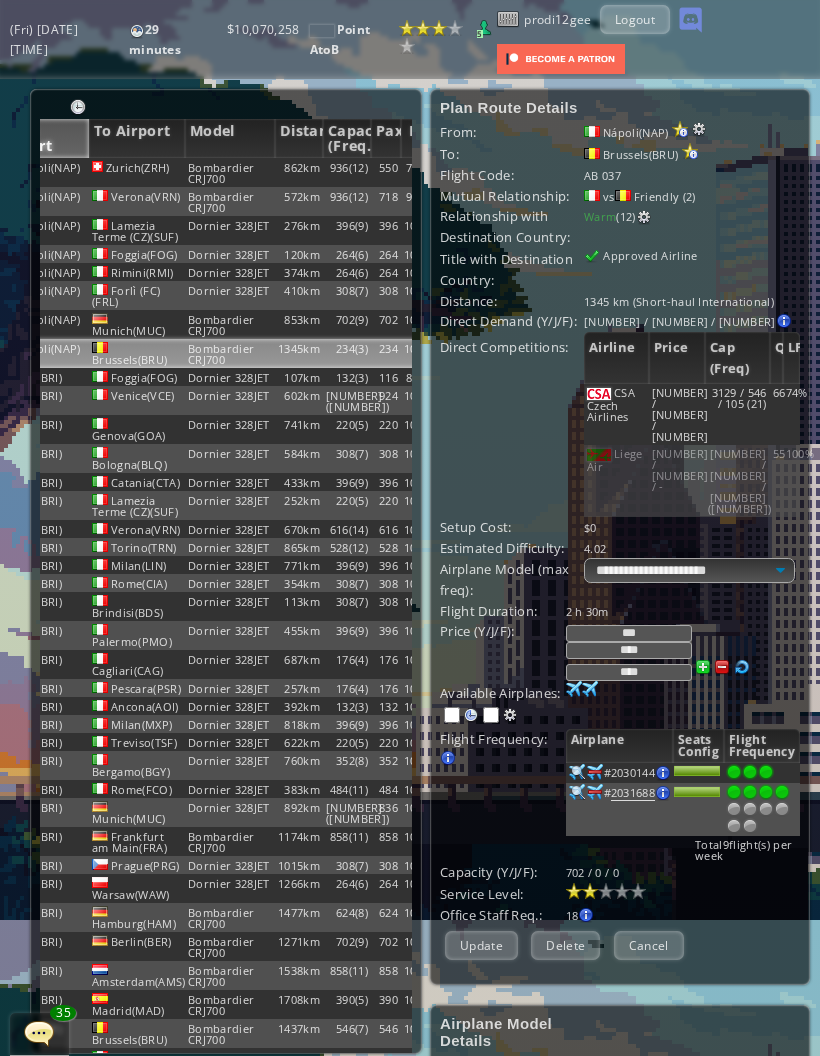 click at bounding box center (782, 792) 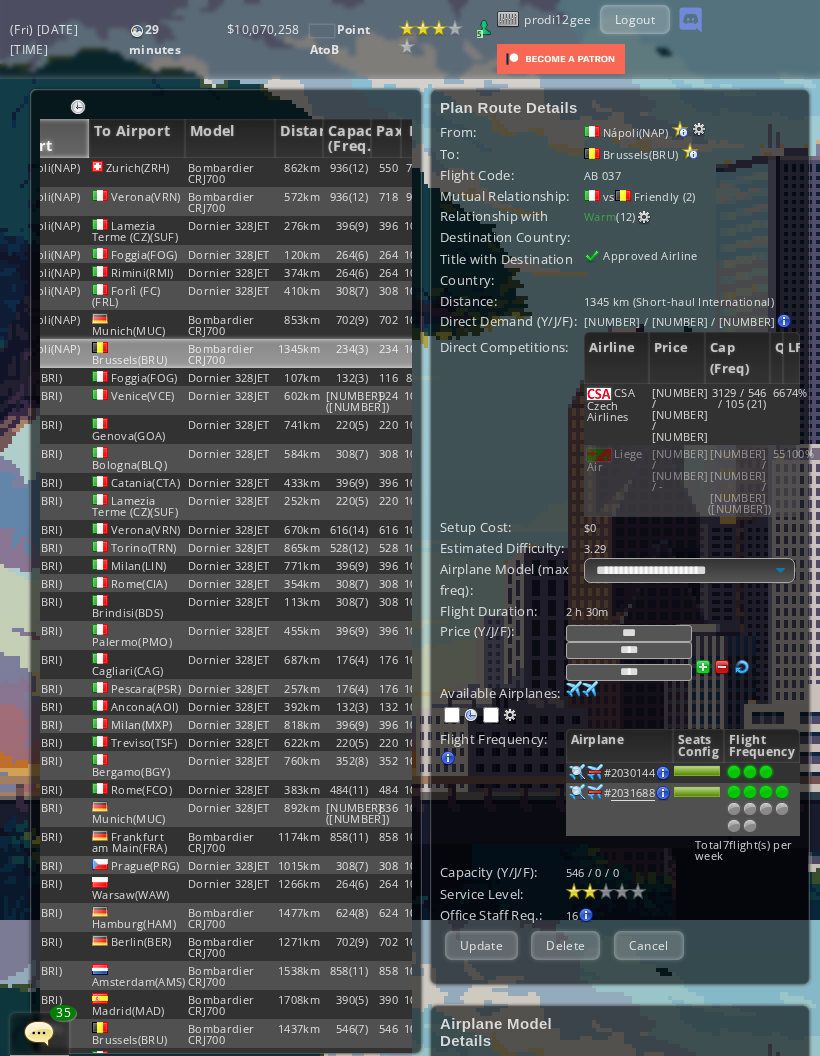 click on "Update" at bounding box center (481, 945) 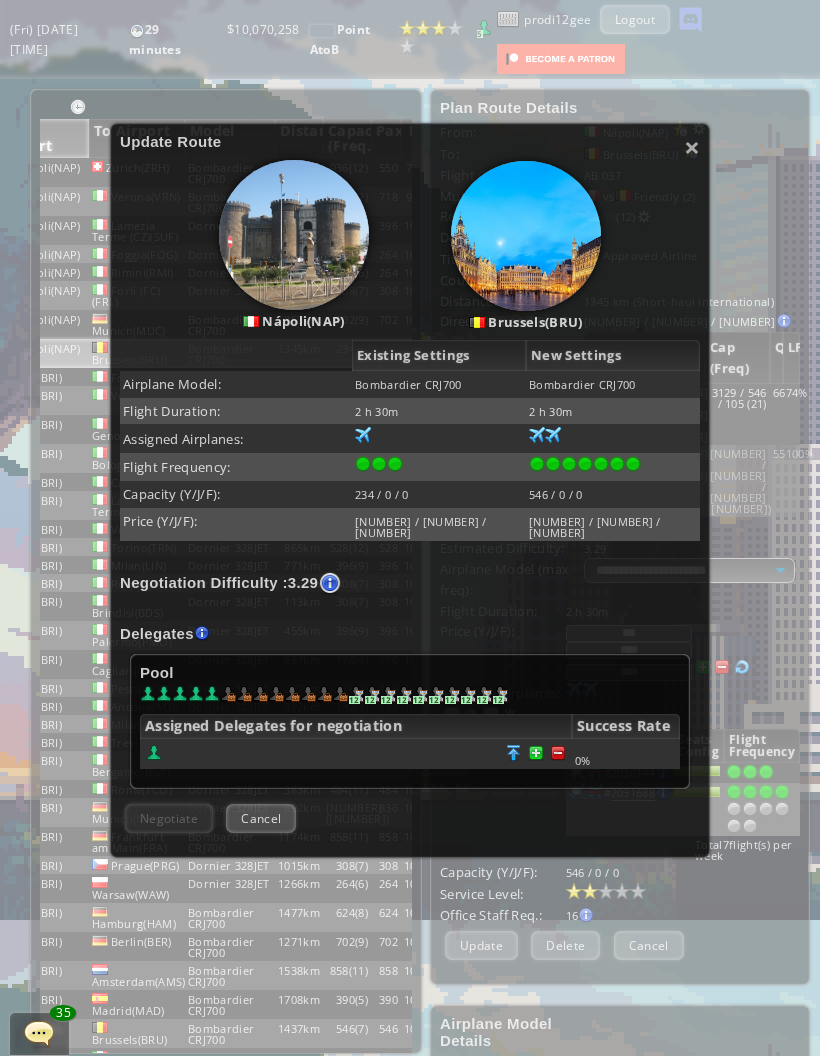 click at bounding box center [558, 753] 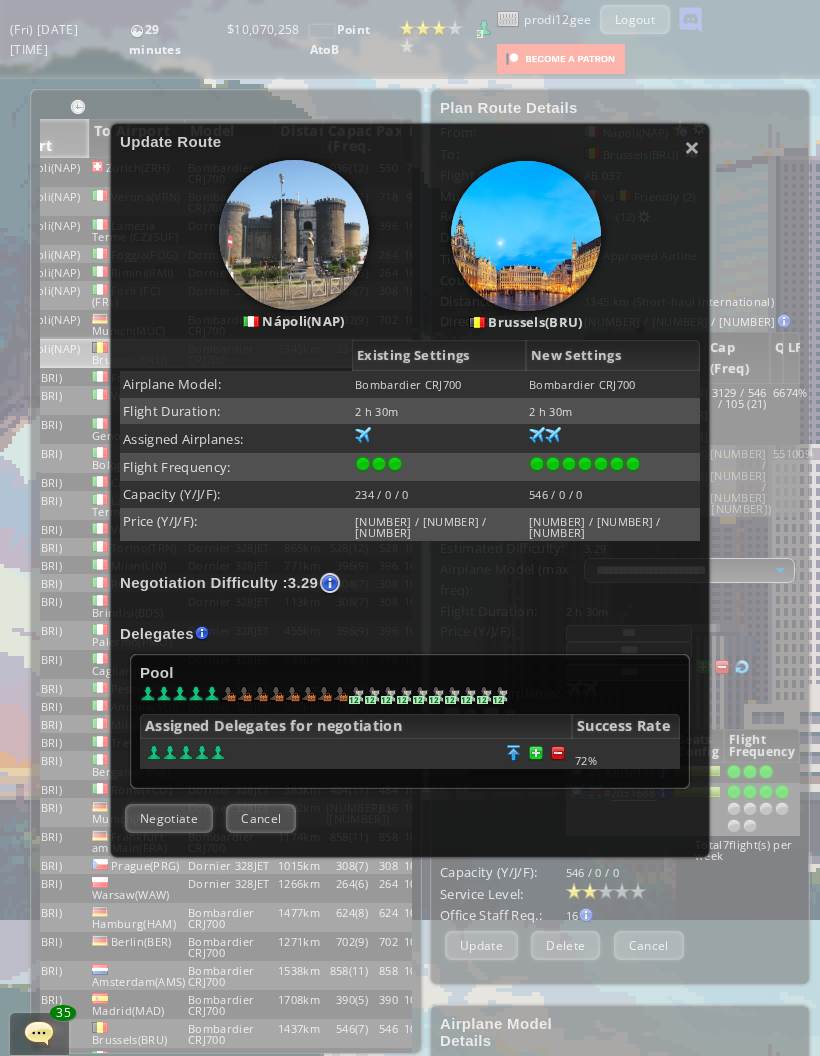 click on "Negotiate" at bounding box center [169, 818] 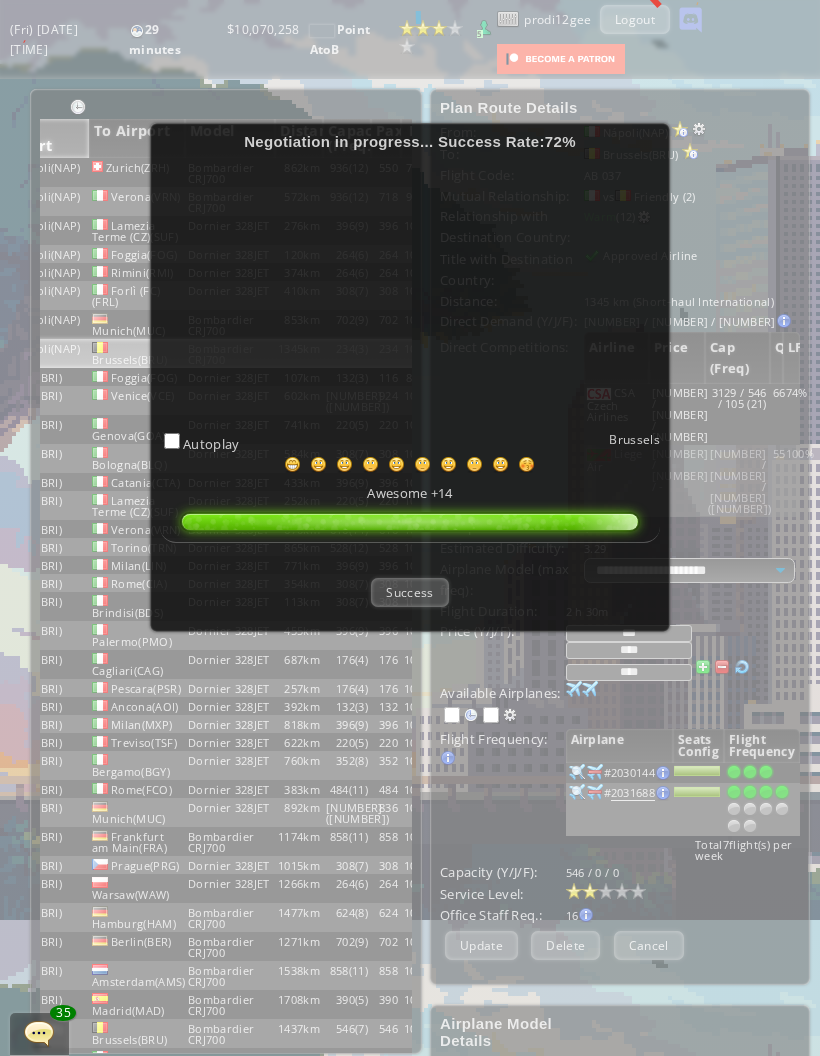 click on "Success" at bounding box center [409, 592] 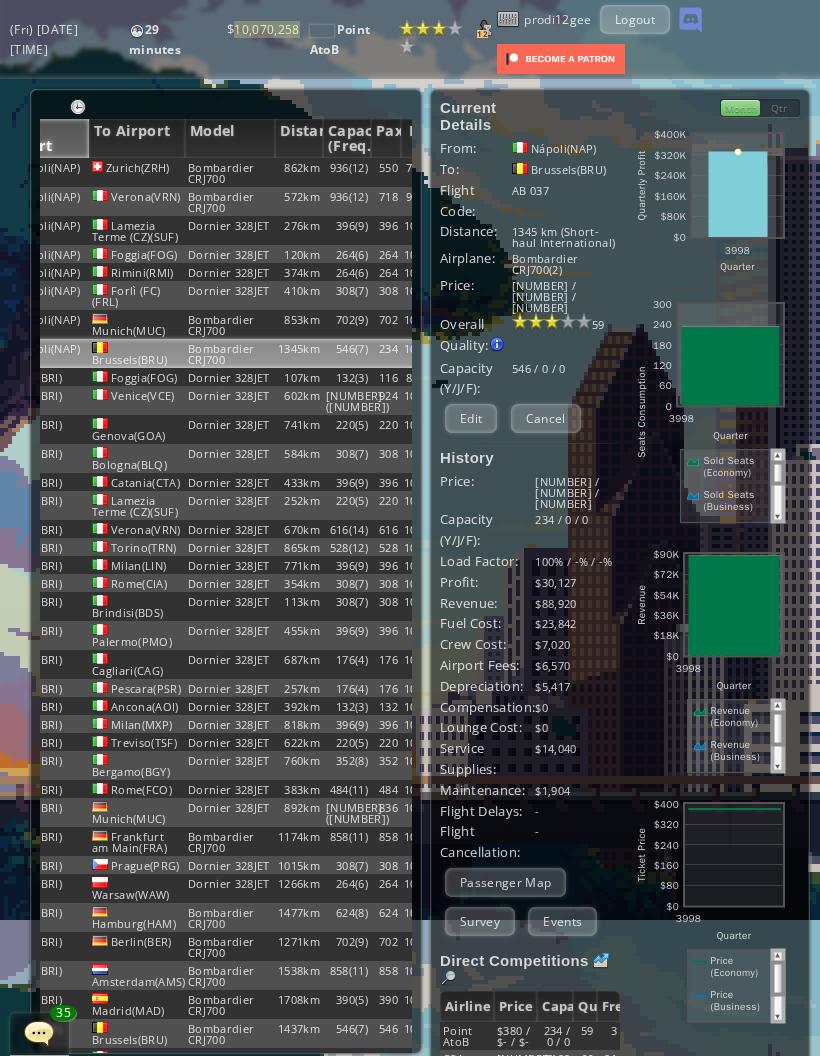 click on "Logout" at bounding box center [635, 19] 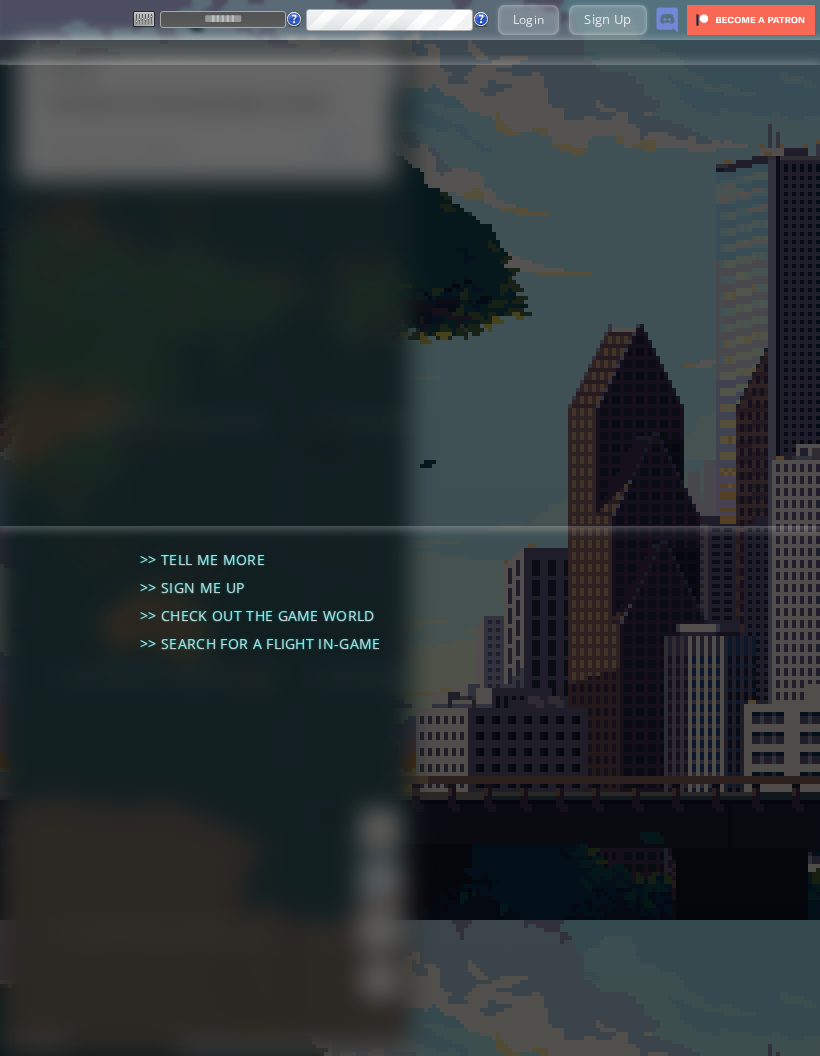 click at bounding box center [223, 19] 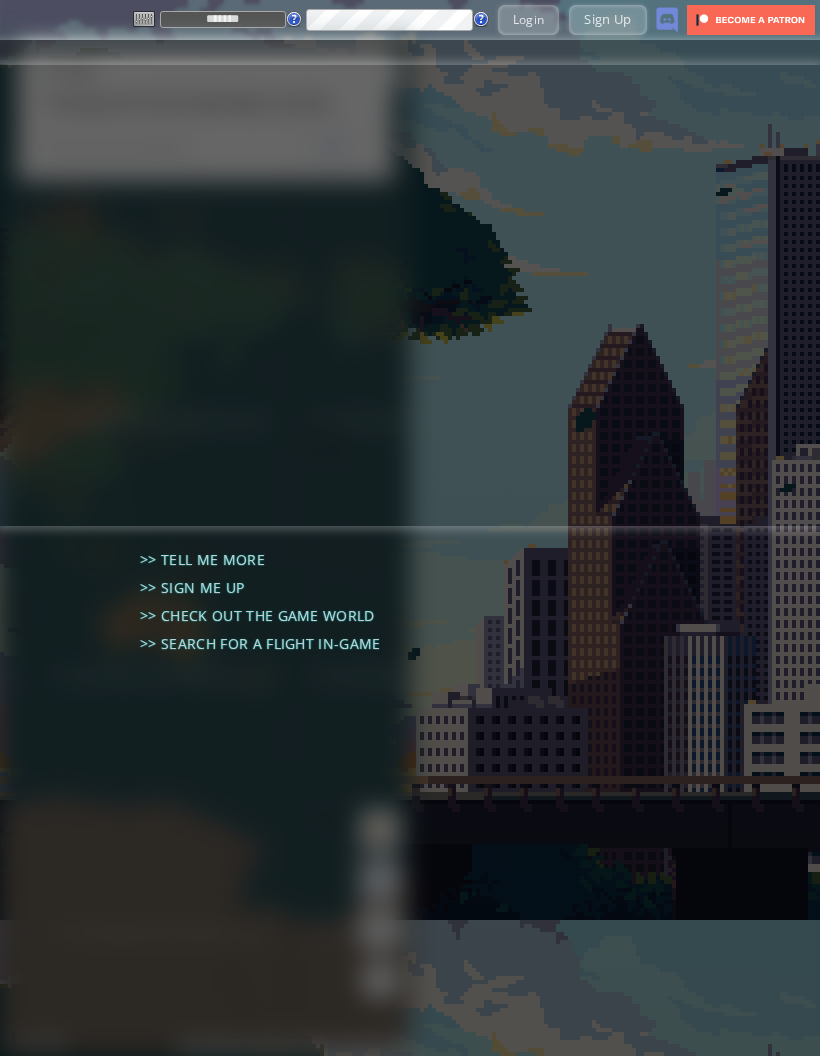 click on "Login" at bounding box center [529, 19] 